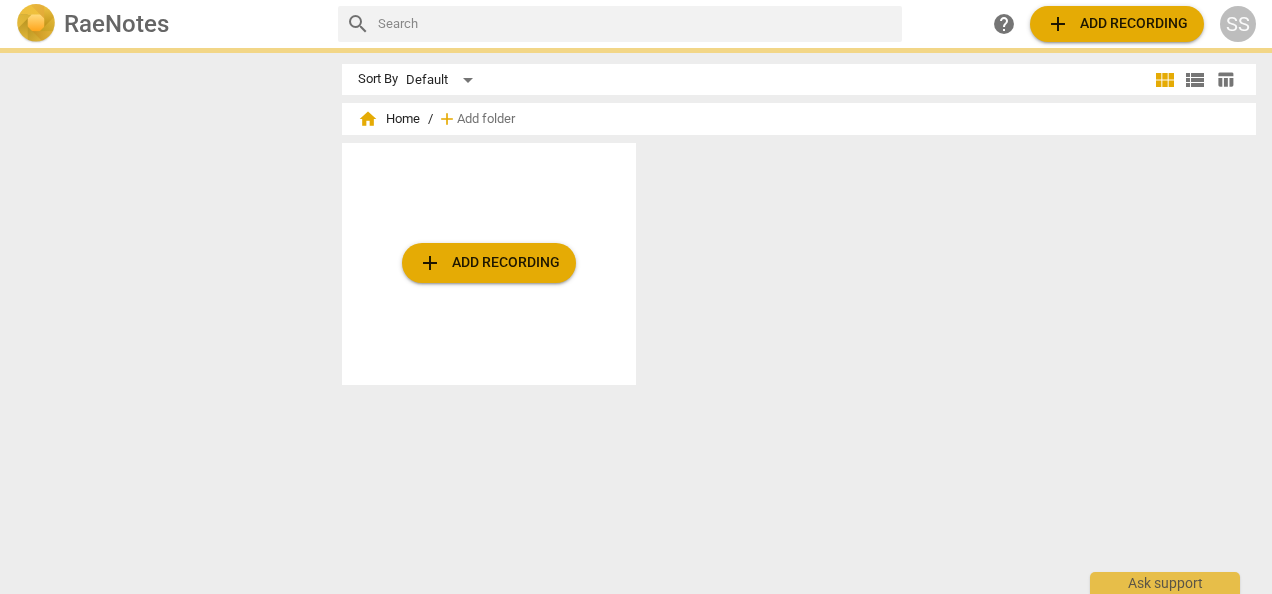 scroll, scrollTop: 0, scrollLeft: 0, axis: both 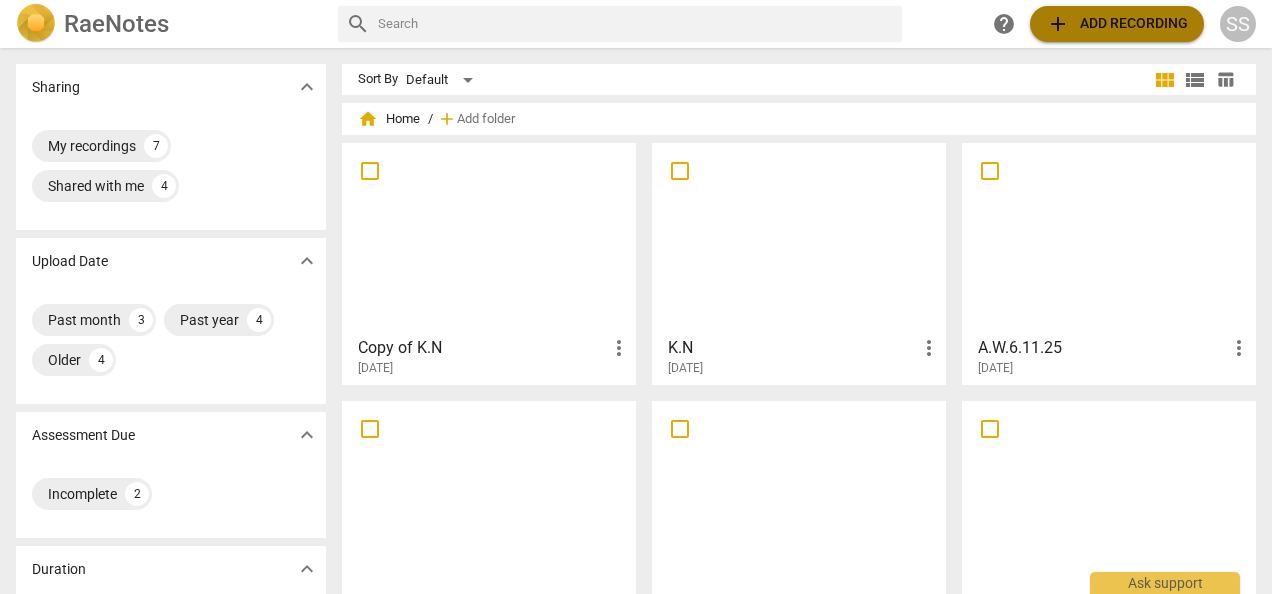 click on "add   Add recording" at bounding box center (1117, 24) 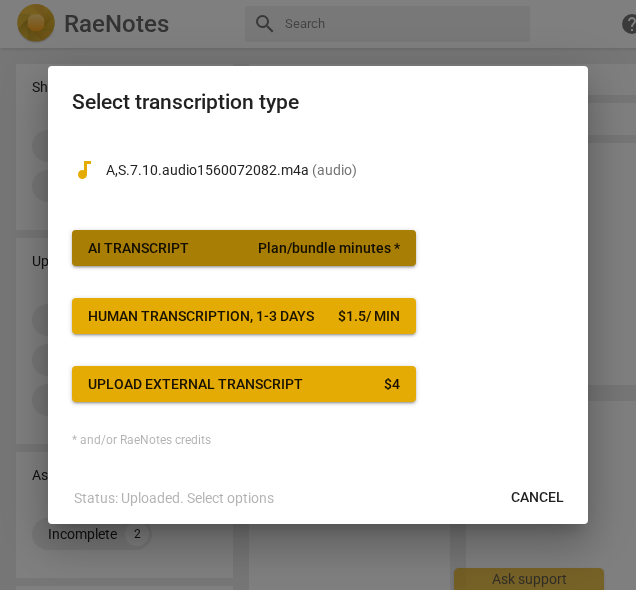 click on "AI Transcript Plan/bundle minutes *" at bounding box center [244, 249] 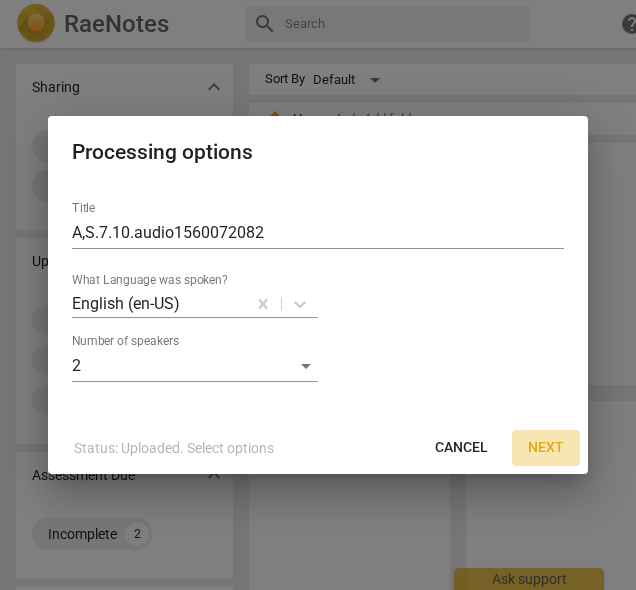 click on "Next" at bounding box center (546, 448) 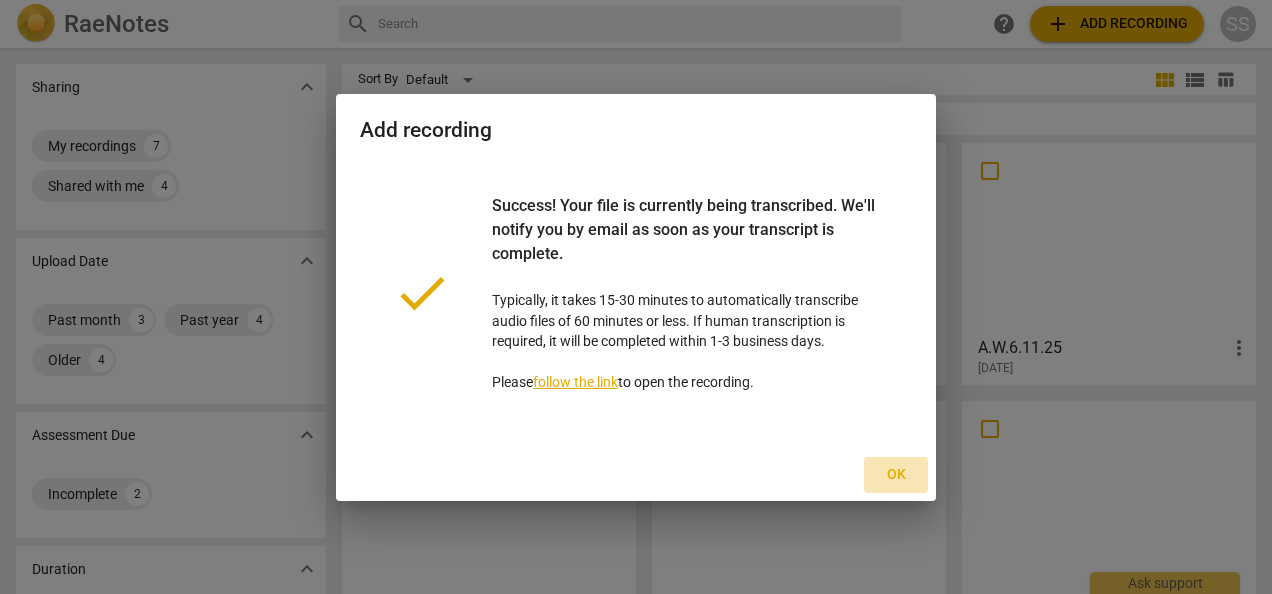 click on "Ok" at bounding box center [896, 475] 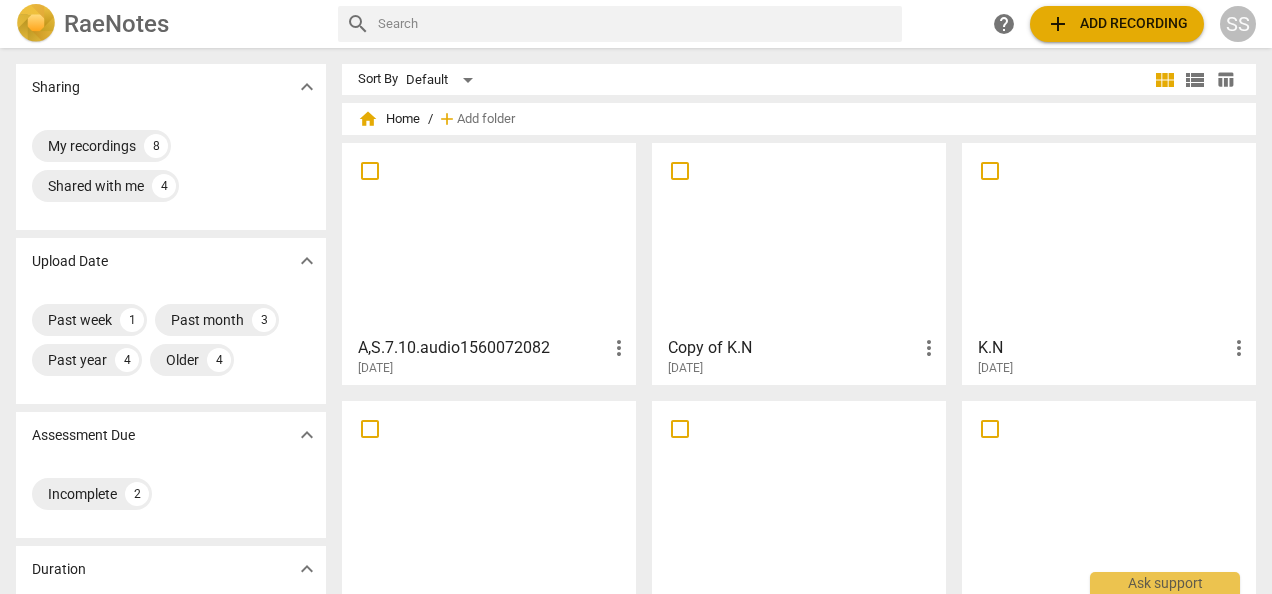 click on "more_vert" at bounding box center [929, 348] 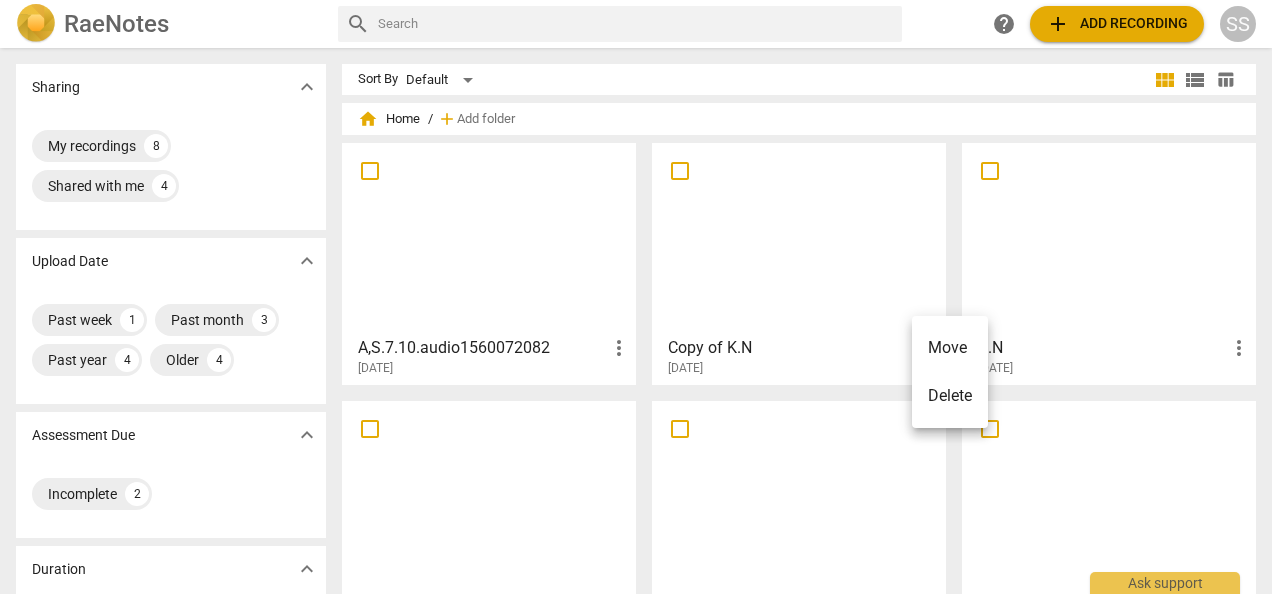 click at bounding box center (636, 297) 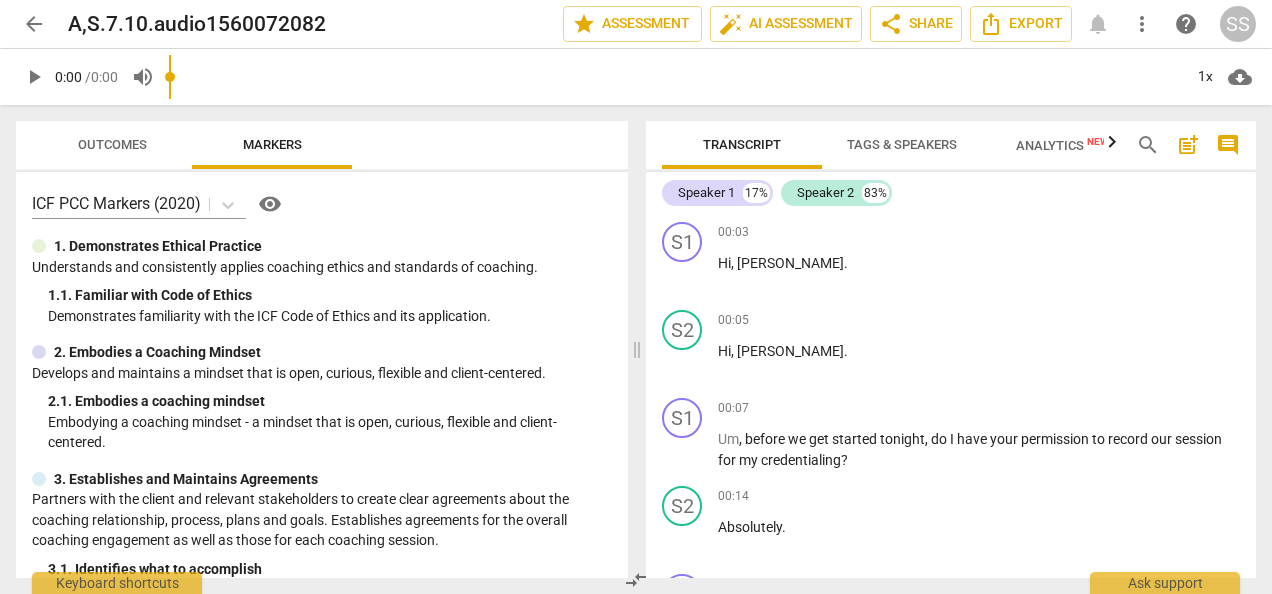 scroll, scrollTop: 0, scrollLeft: 0, axis: both 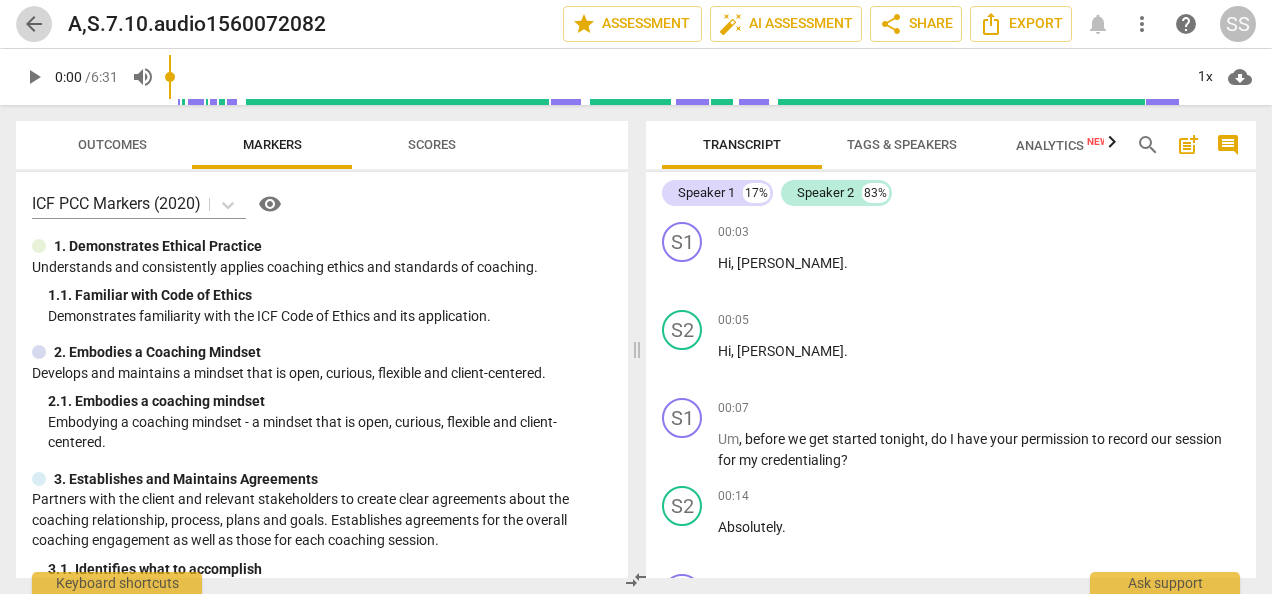 click on "arrow_back" at bounding box center (34, 24) 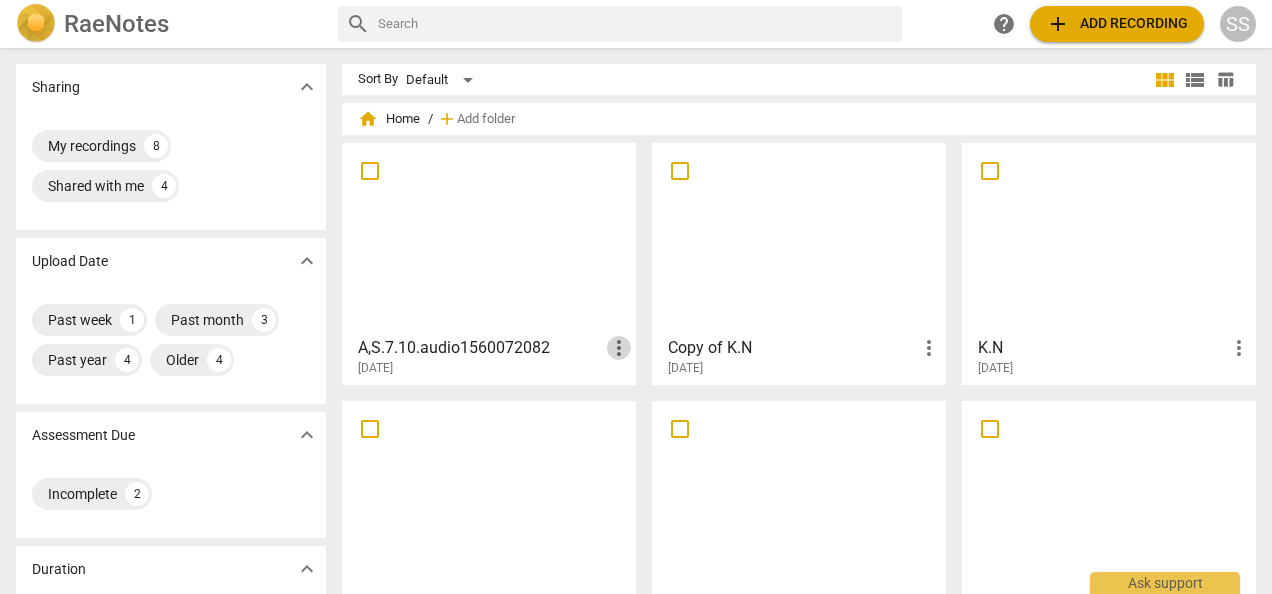 click on "more_vert" at bounding box center (619, 348) 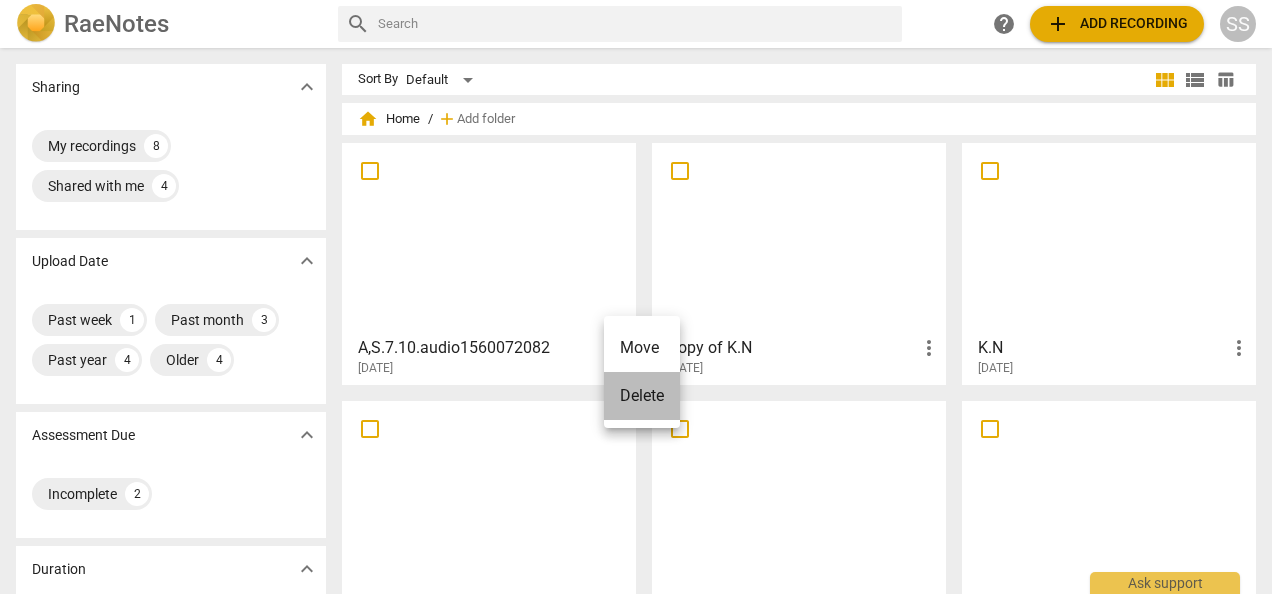 click on "Delete" at bounding box center (642, 396) 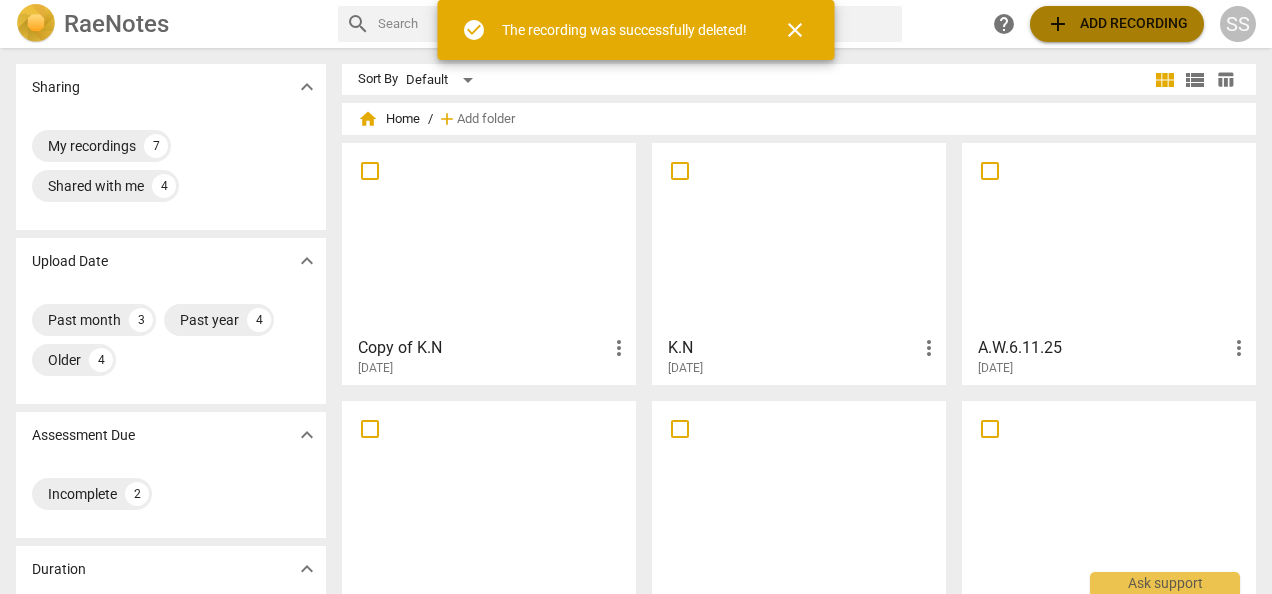 click on "add   Add recording" at bounding box center (1117, 24) 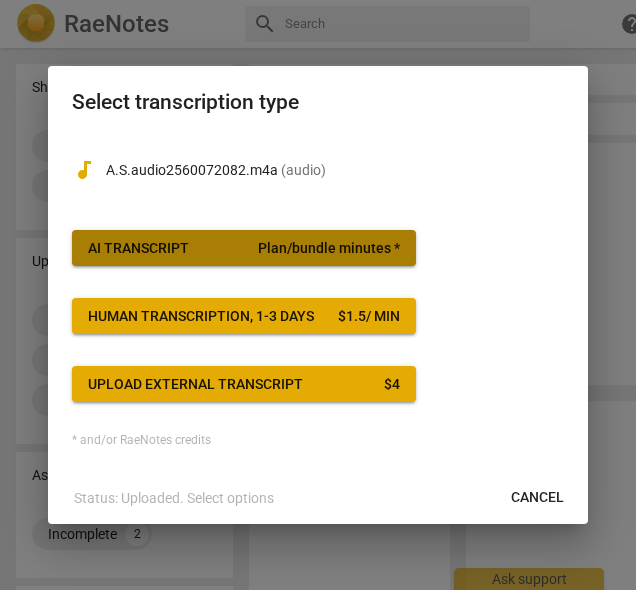 click on "AI Transcript Plan/bundle minutes *" at bounding box center [244, 249] 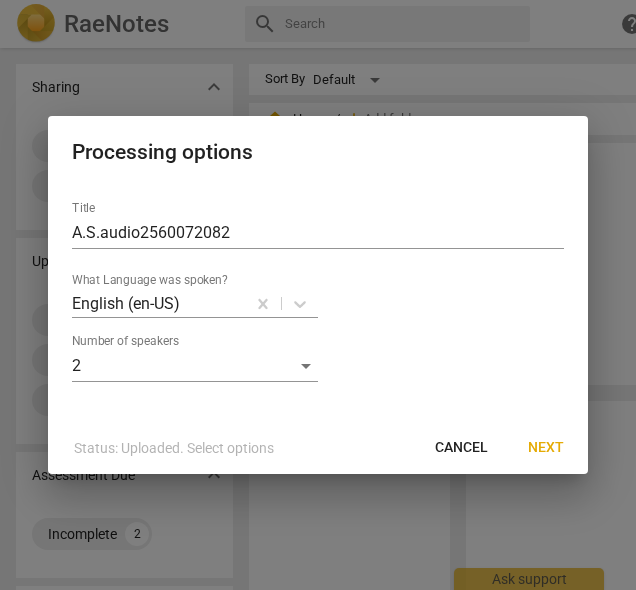 click on "Next" at bounding box center (546, 448) 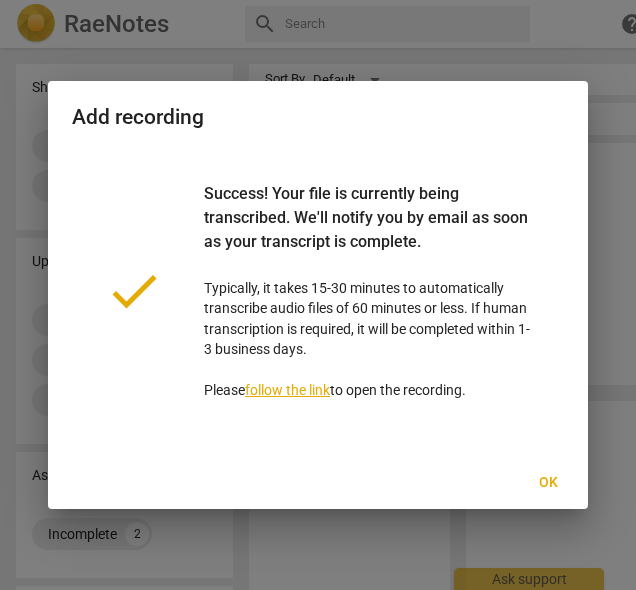 click on "Ok" at bounding box center (548, 483) 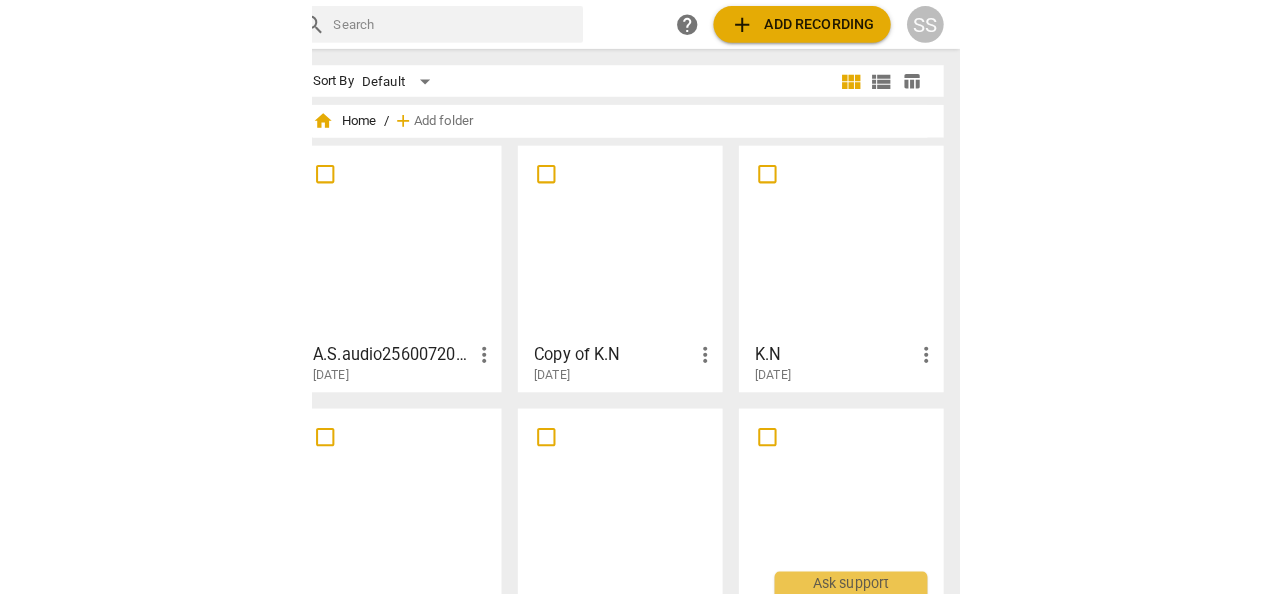 scroll, scrollTop: 0, scrollLeft: 0, axis: both 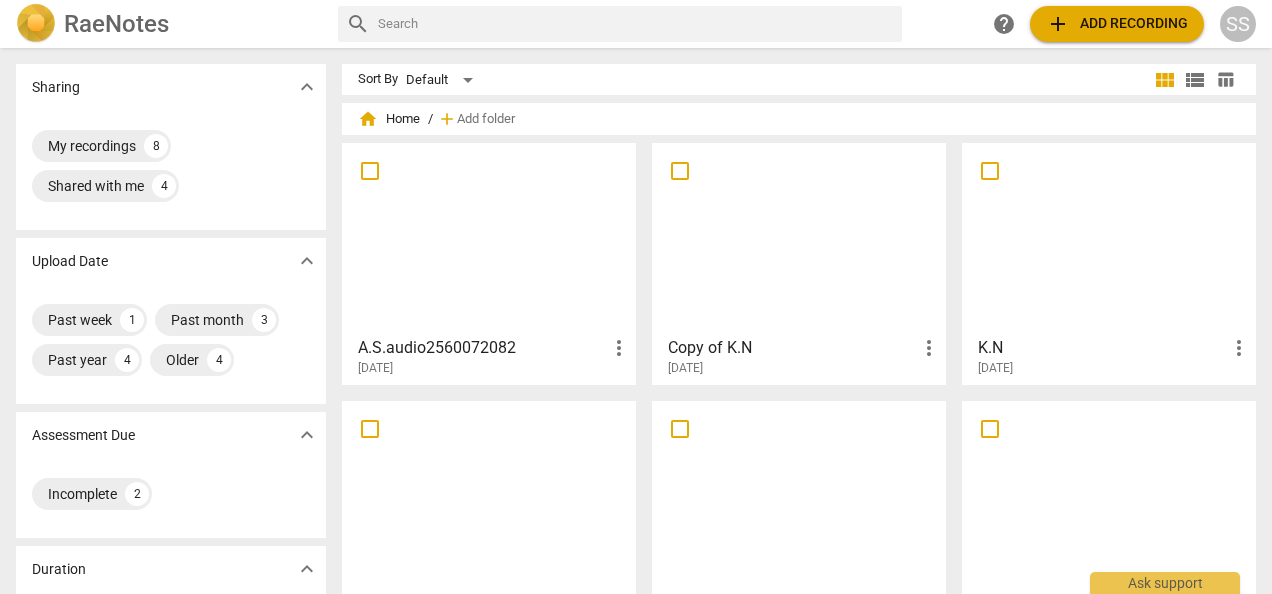 click at bounding box center [489, 238] 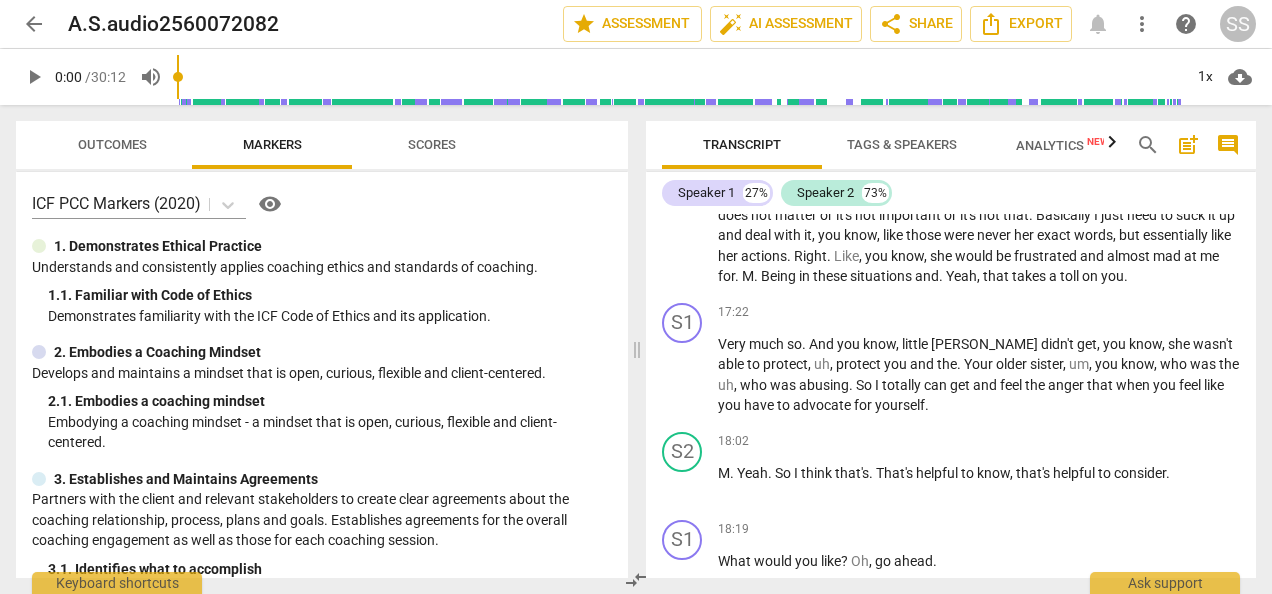 scroll, scrollTop: 7646, scrollLeft: 0, axis: vertical 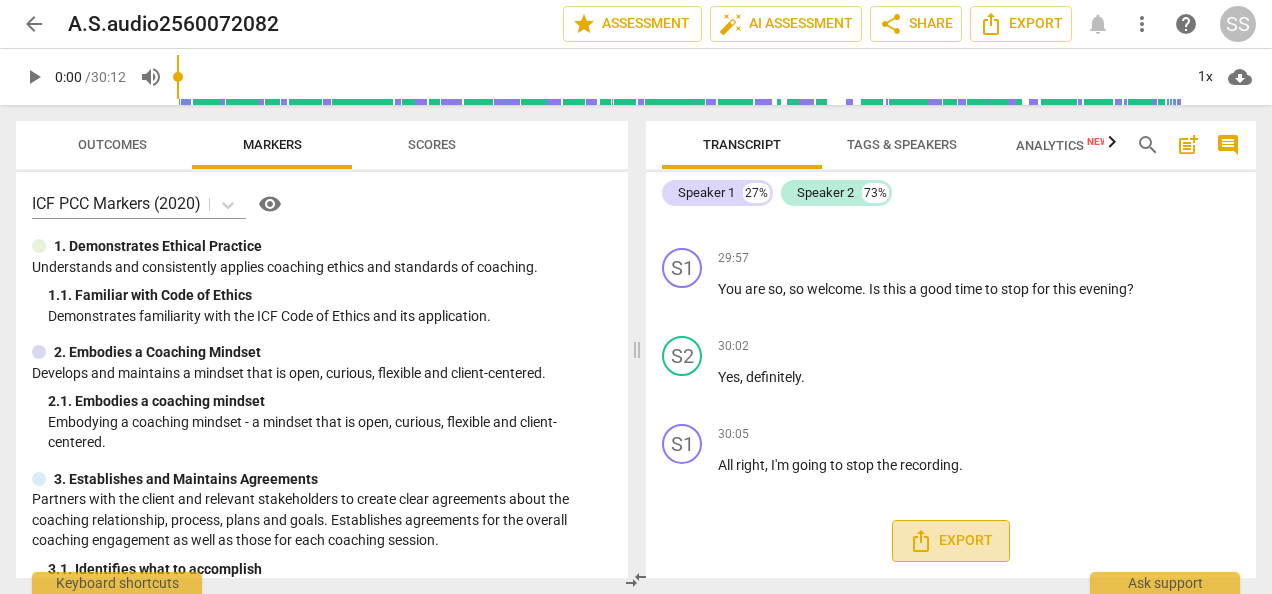 click on "Export" at bounding box center [951, 541] 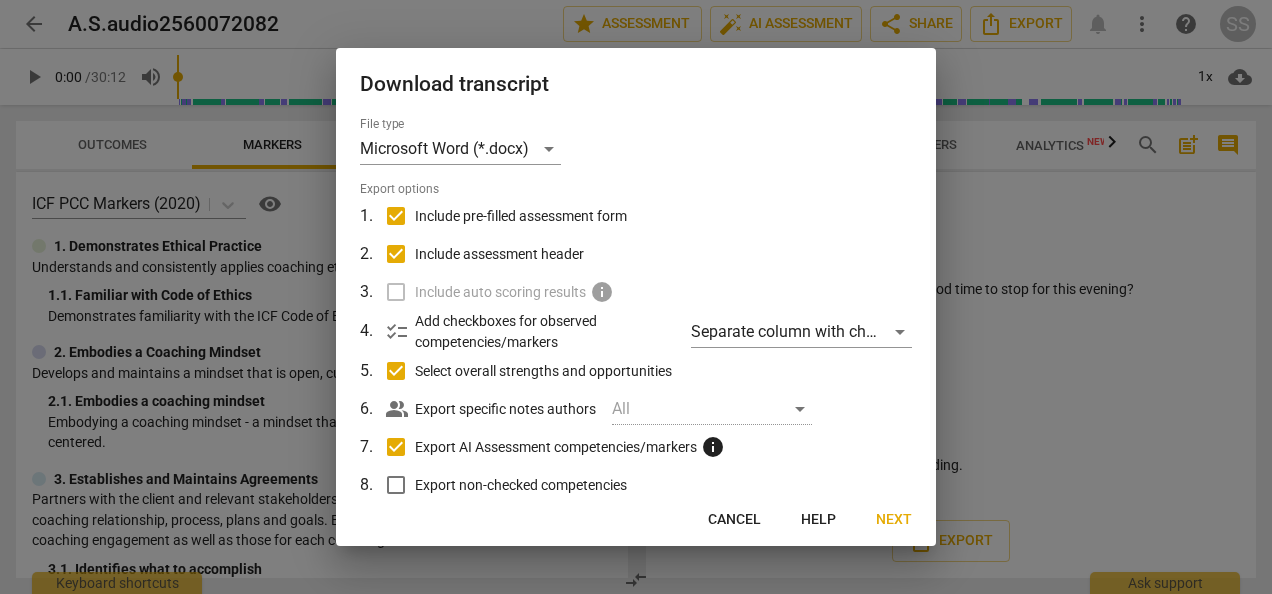 click on "Include pre-filled assessment form" at bounding box center [396, 216] 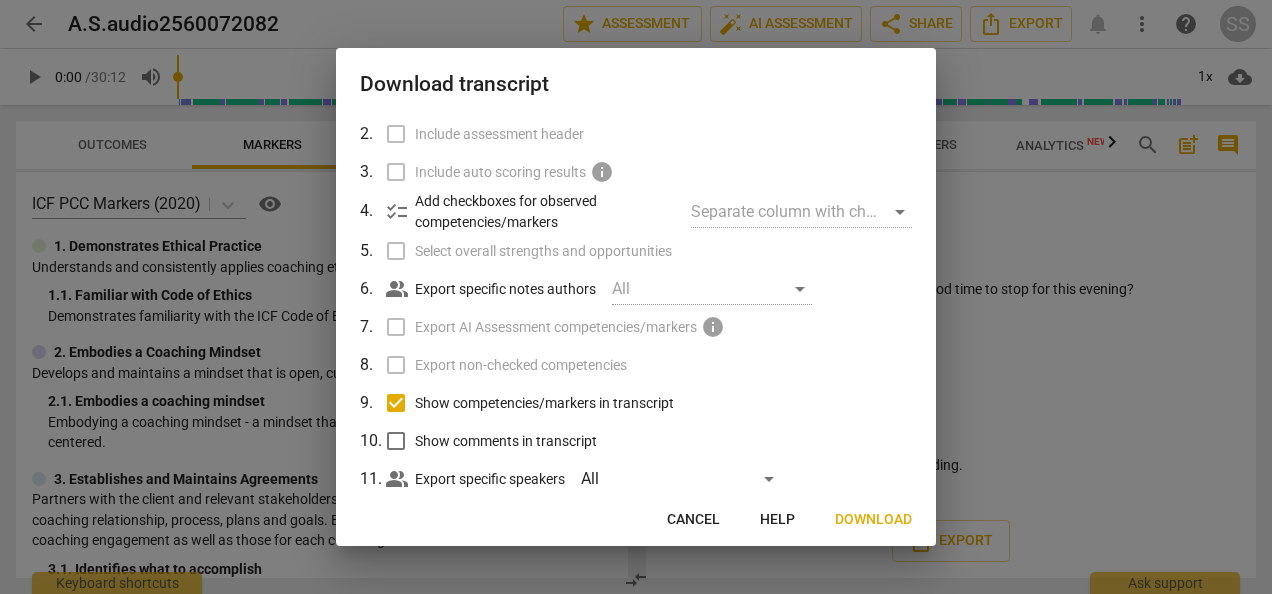 scroll, scrollTop: 164, scrollLeft: 0, axis: vertical 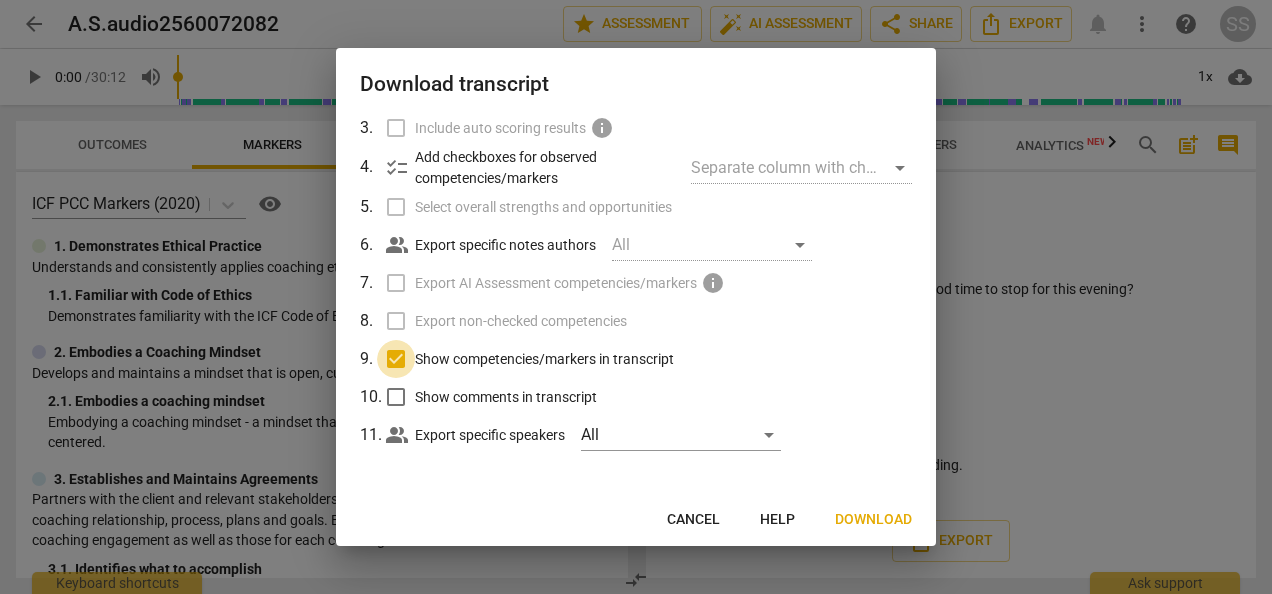 click on "Show competencies/markers in transcript" at bounding box center [396, 359] 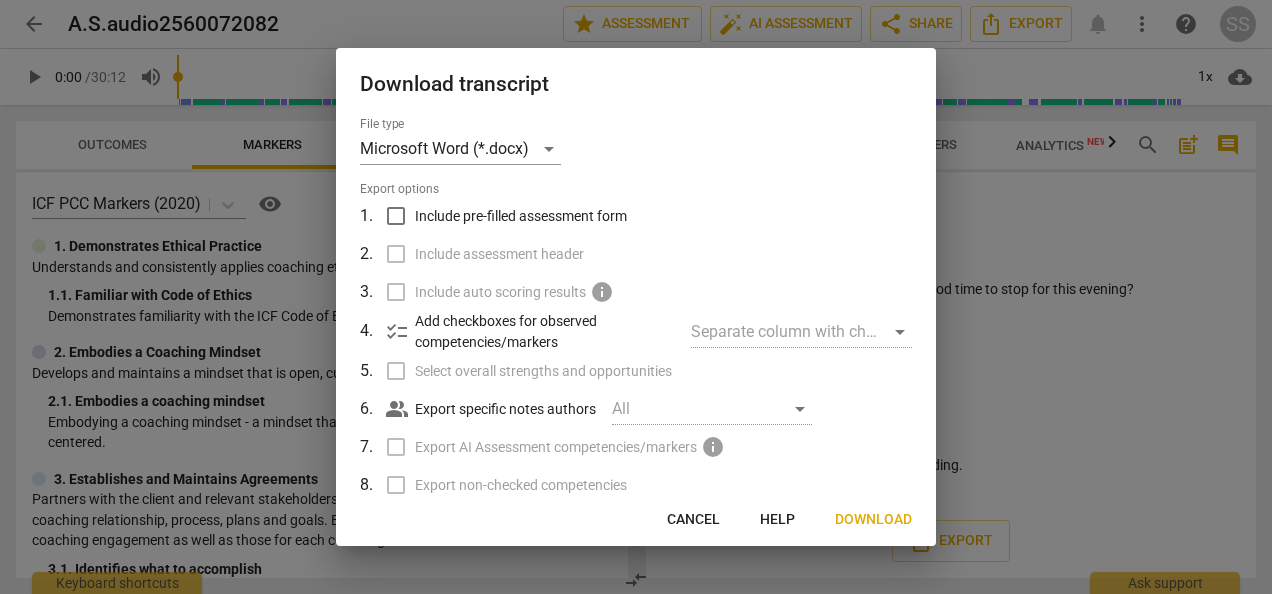 scroll, scrollTop: 0, scrollLeft: 0, axis: both 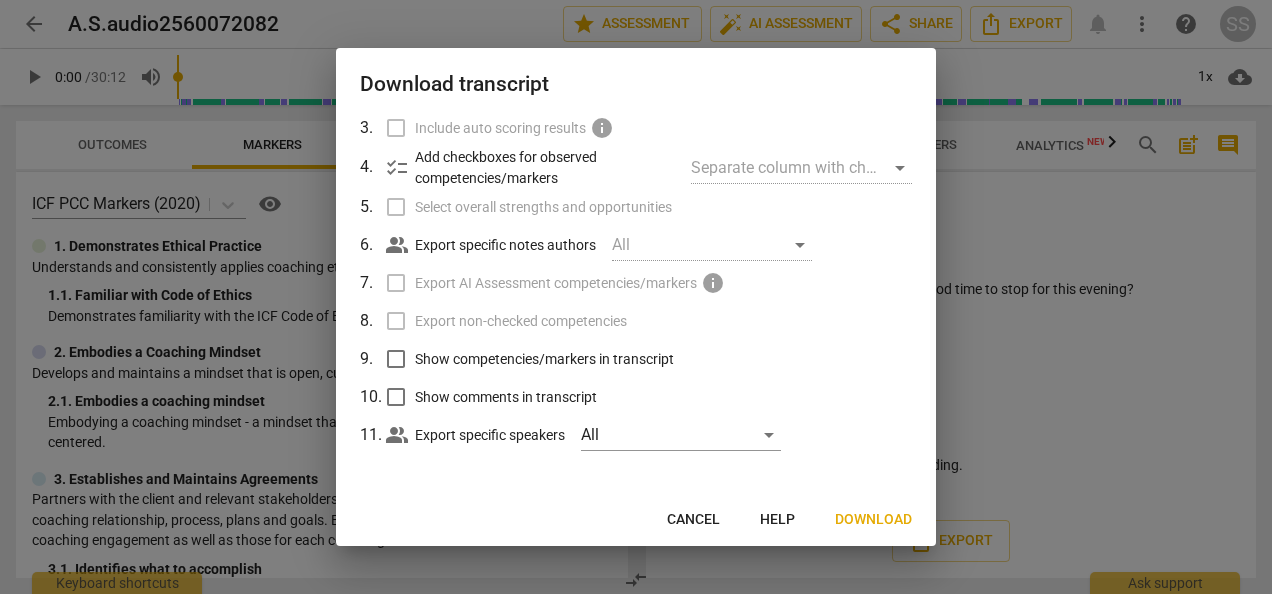 click on "Download" at bounding box center [873, 520] 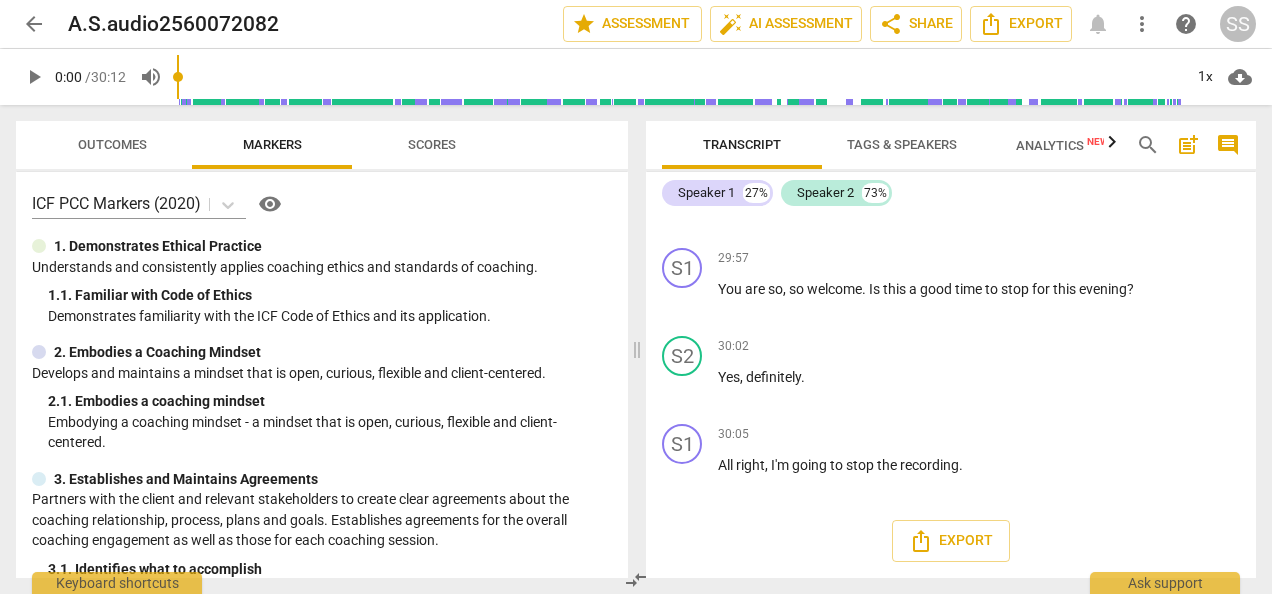 click on "Scores" at bounding box center [432, 144] 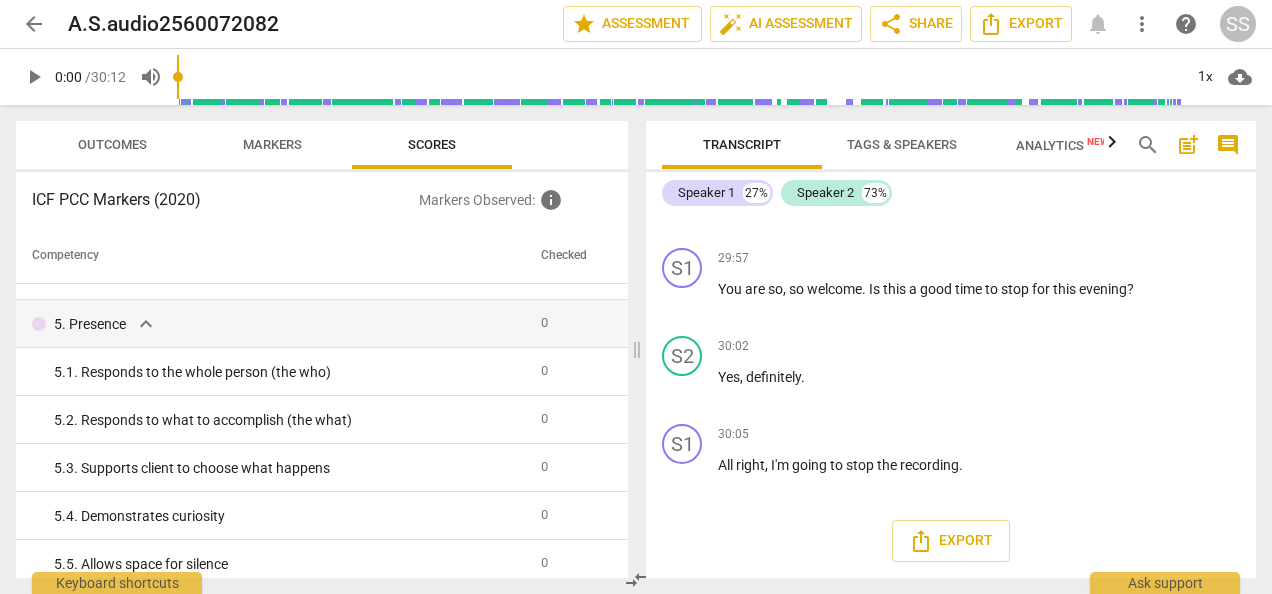 scroll, scrollTop: 0, scrollLeft: 0, axis: both 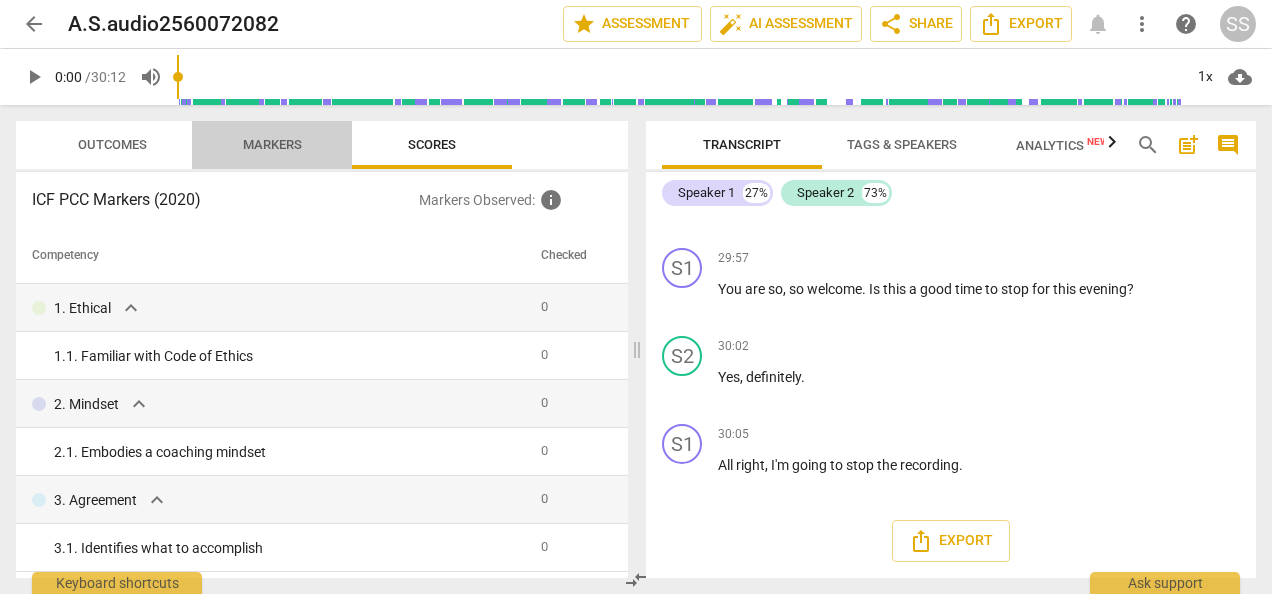 click on "Markers" at bounding box center [272, 144] 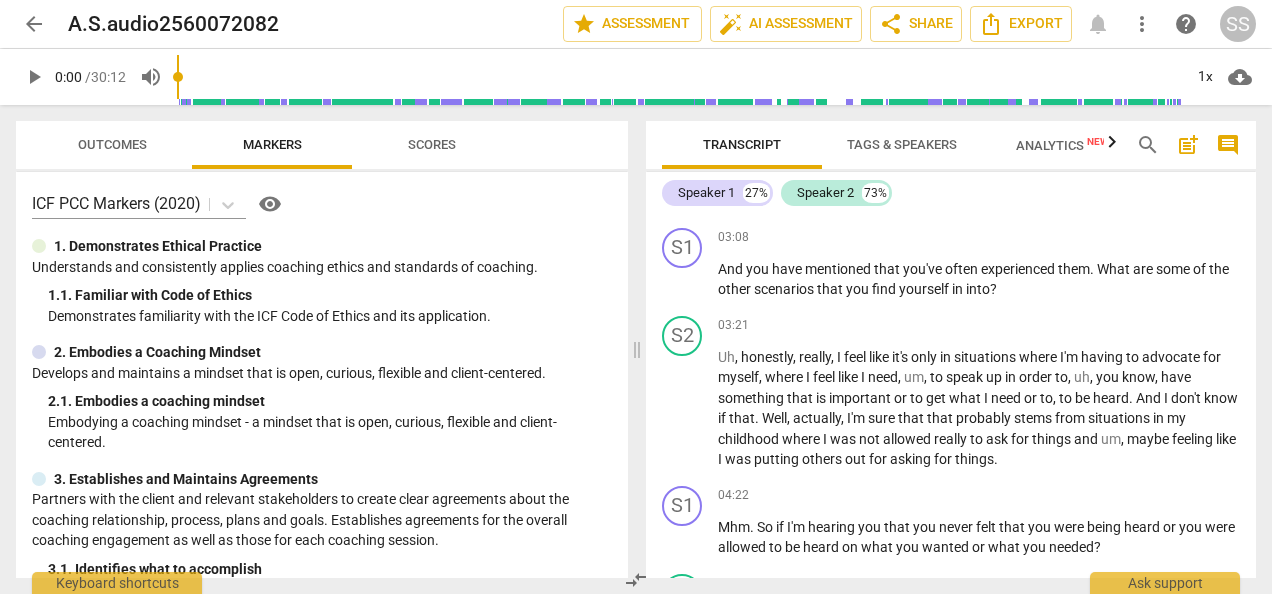 scroll, scrollTop: 0, scrollLeft: 0, axis: both 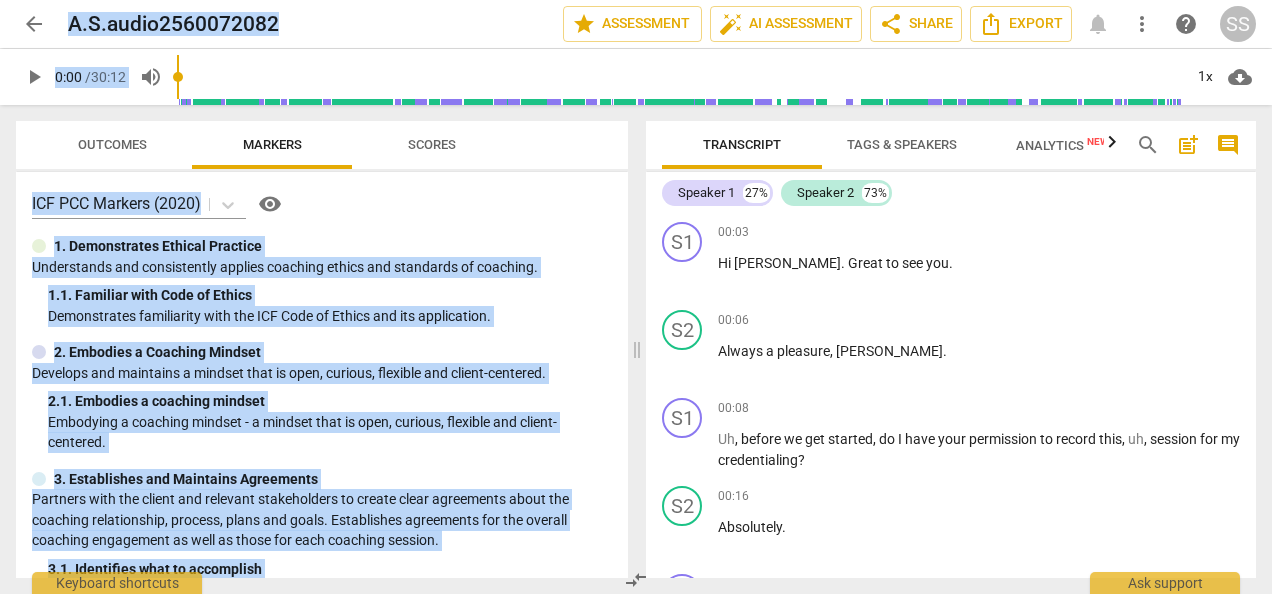 drag, startPoint x: 1246, startPoint y: 220, endPoint x: 1275, endPoint y: 604, distance: 385.0935 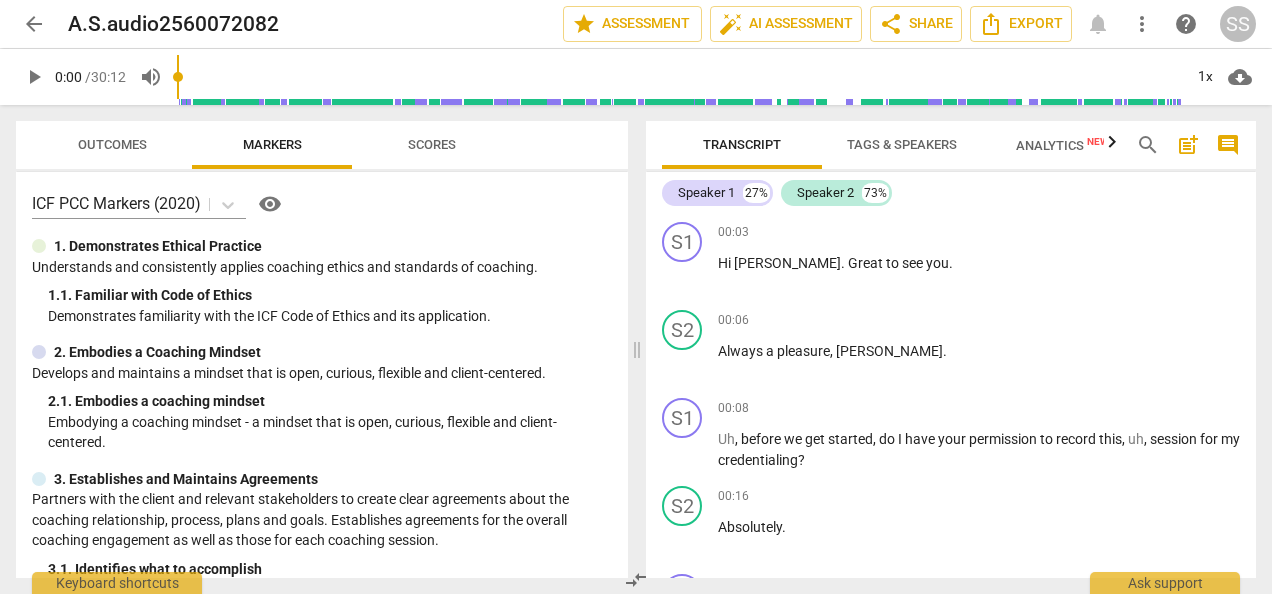 click on "arrow_back A.S.audio2560072082 edit star    Assessment   auto_fix_high    AI Assessment share    Share    Export notifications more_vert help SS play_arrow 0:00   /  30:12 volume_up 1x cloud_download Outcomes Markers Scores ICF PCC Markers (2020) visibility 1. Demonstrates Ethical Practice Understands and consistently applies coaching ethics and standards of coaching. 1. 1. Familiar with Code of Ethics Demonstrates familiarity with the ICF Code of Ethics and its application. 2. Embodies a Coaching Mindset Develops and maintains a mindset that is open, curious, flexible and client-centered. 2. 1. Embodies a coaching mindset Embodying a coaching mindset - a mindset that is open, curious, flexible and client-centered. 3. Establishes and Maintains Agreements Partners with the client and relevant stakeholders to create clear agreements about the coaching relationship, process, plans and goals. Establishes agreements for the overall coaching engagement as well as those for each coaching session." at bounding box center [636, 0] 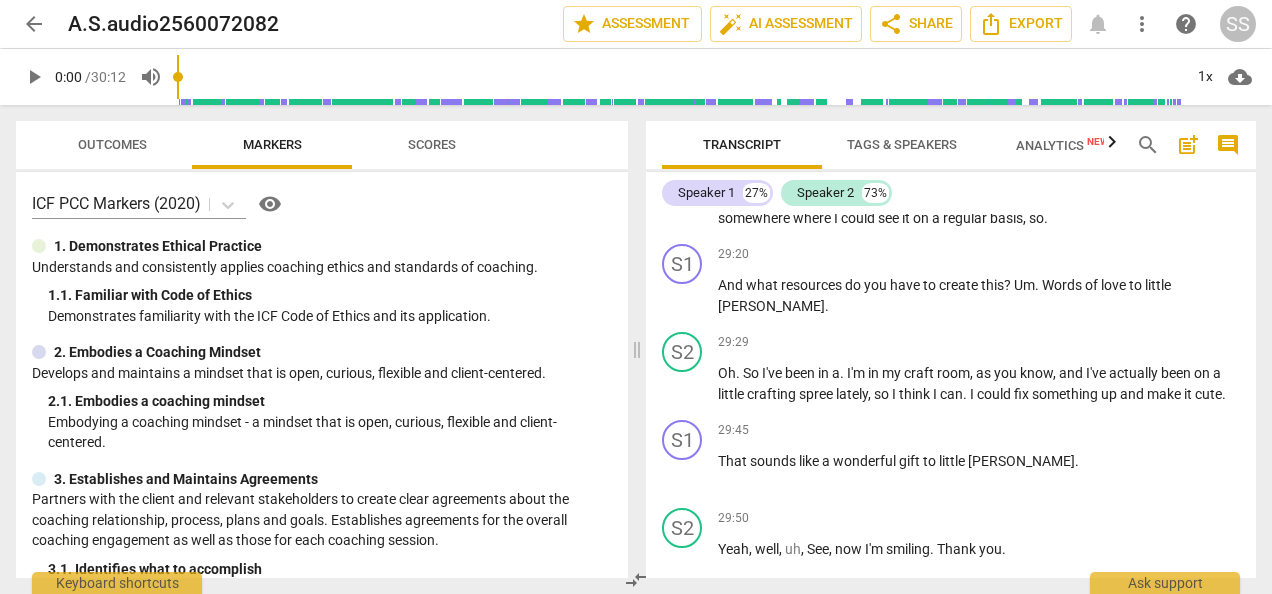 scroll, scrollTop: 7646, scrollLeft: 0, axis: vertical 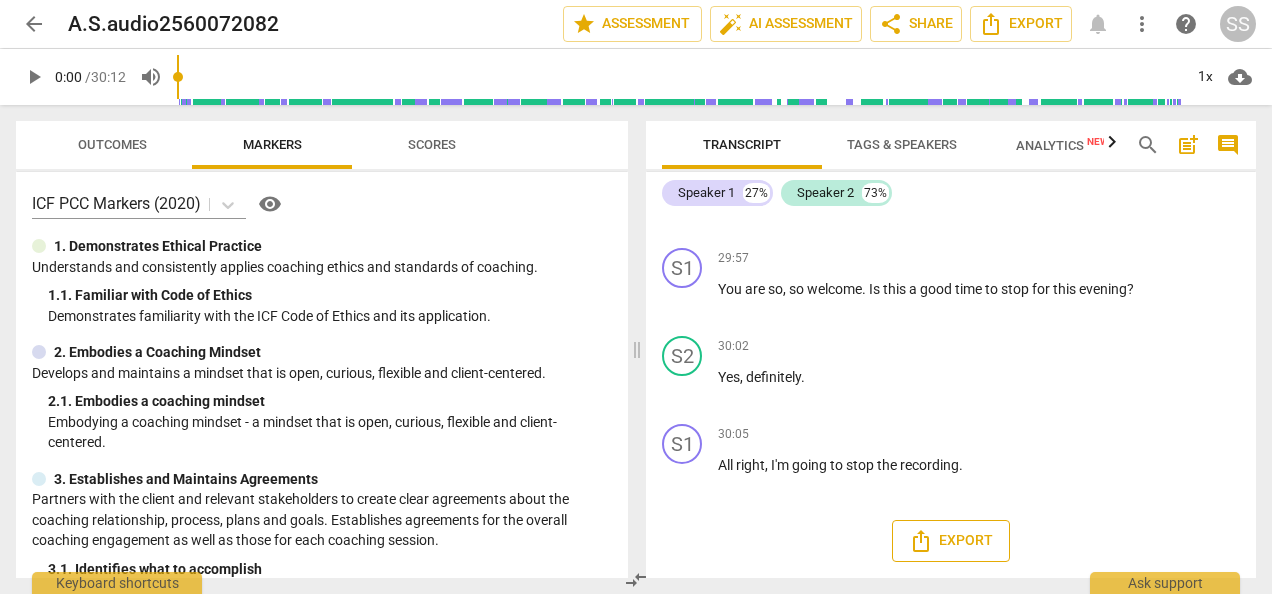 click on "Export" at bounding box center (951, 541) 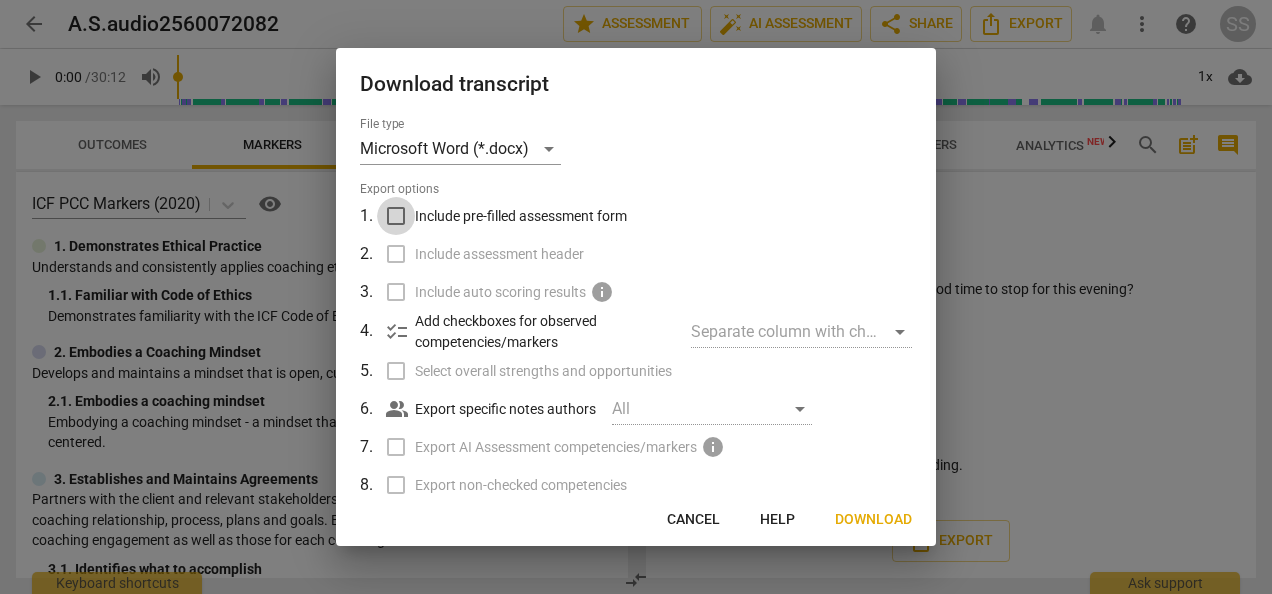 click on "Include pre-filled assessment form" at bounding box center (396, 216) 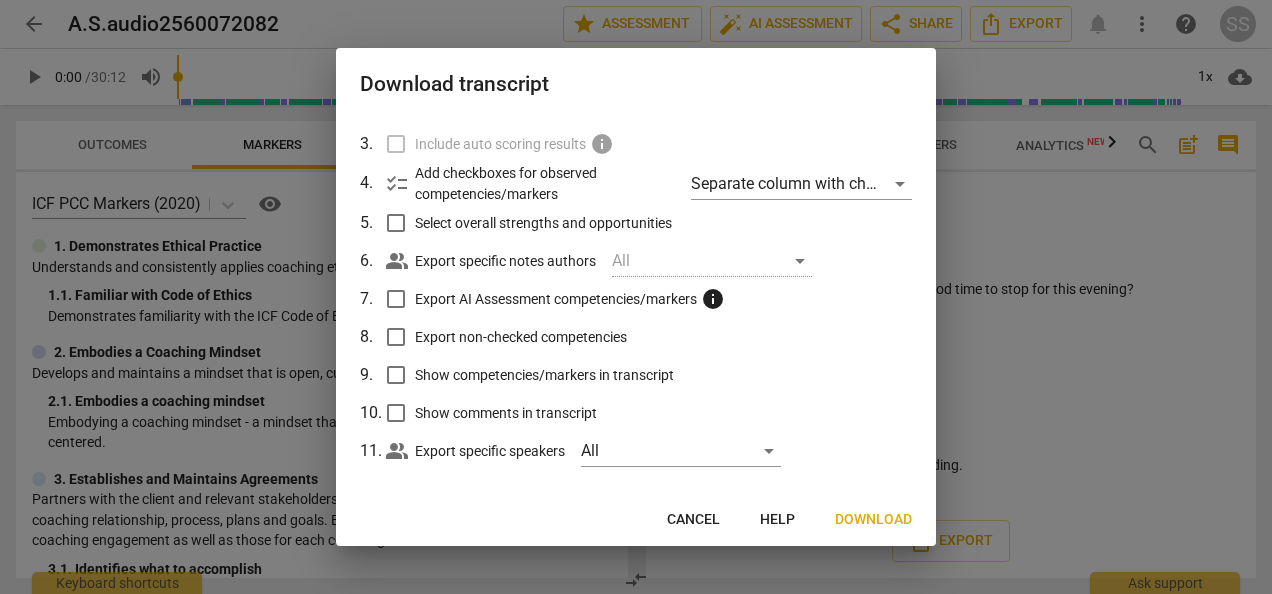 scroll, scrollTop: 164, scrollLeft: 0, axis: vertical 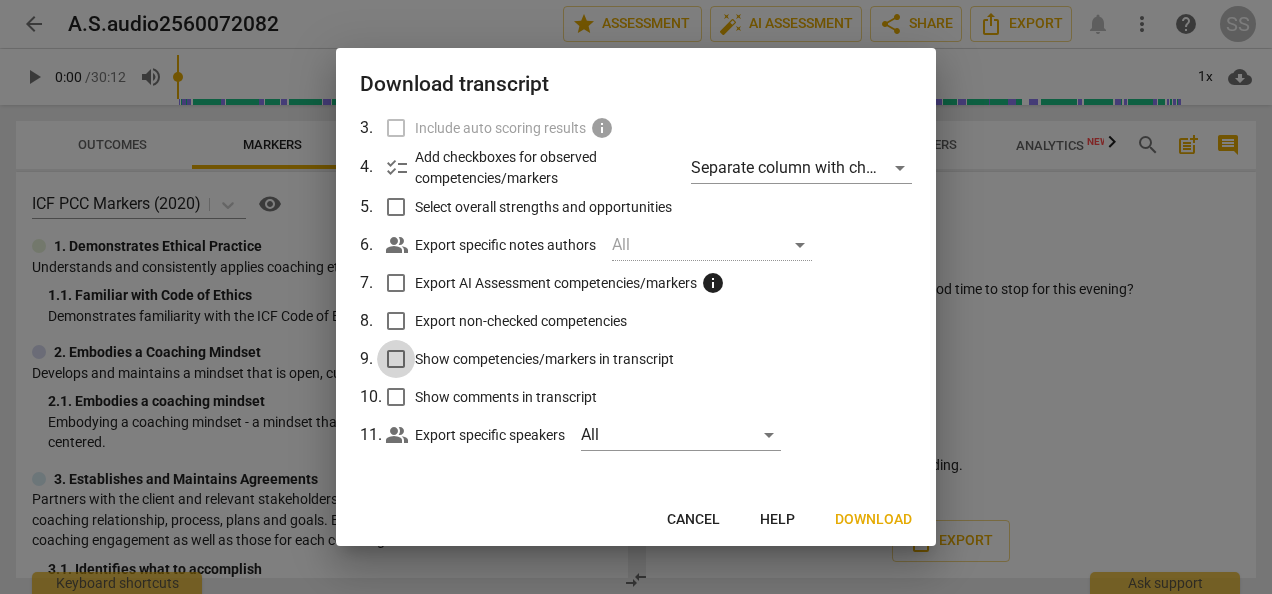 click on "Show competencies/markers in transcript" at bounding box center [396, 359] 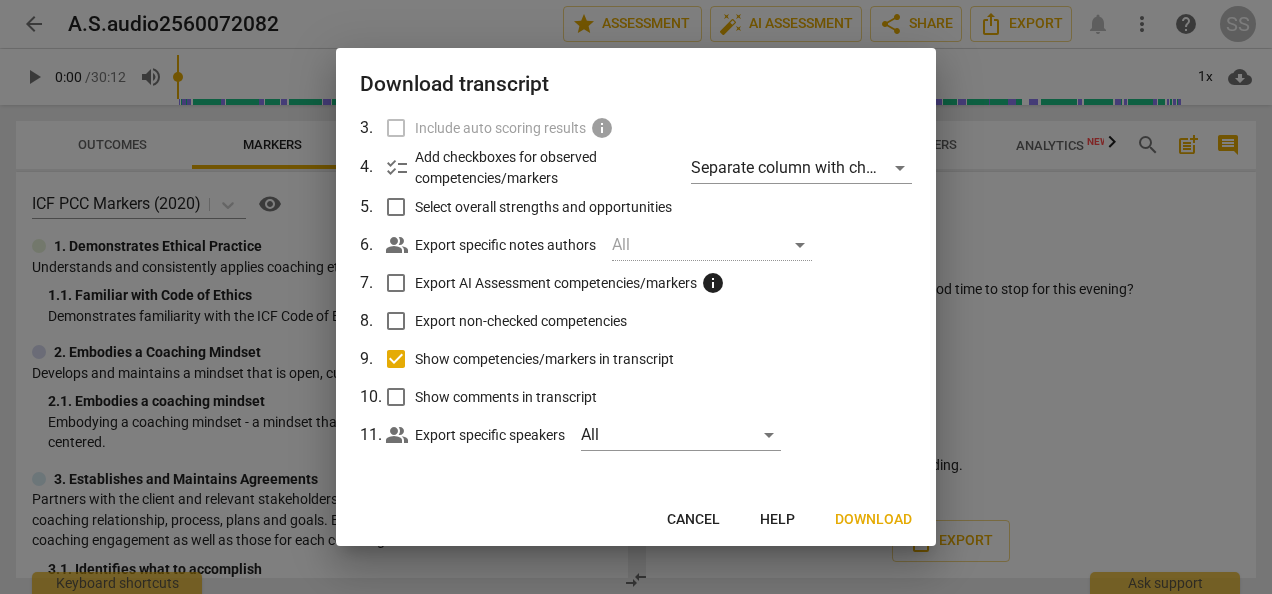 click on "Export AI Assessment competencies/markers info" at bounding box center (396, 283) 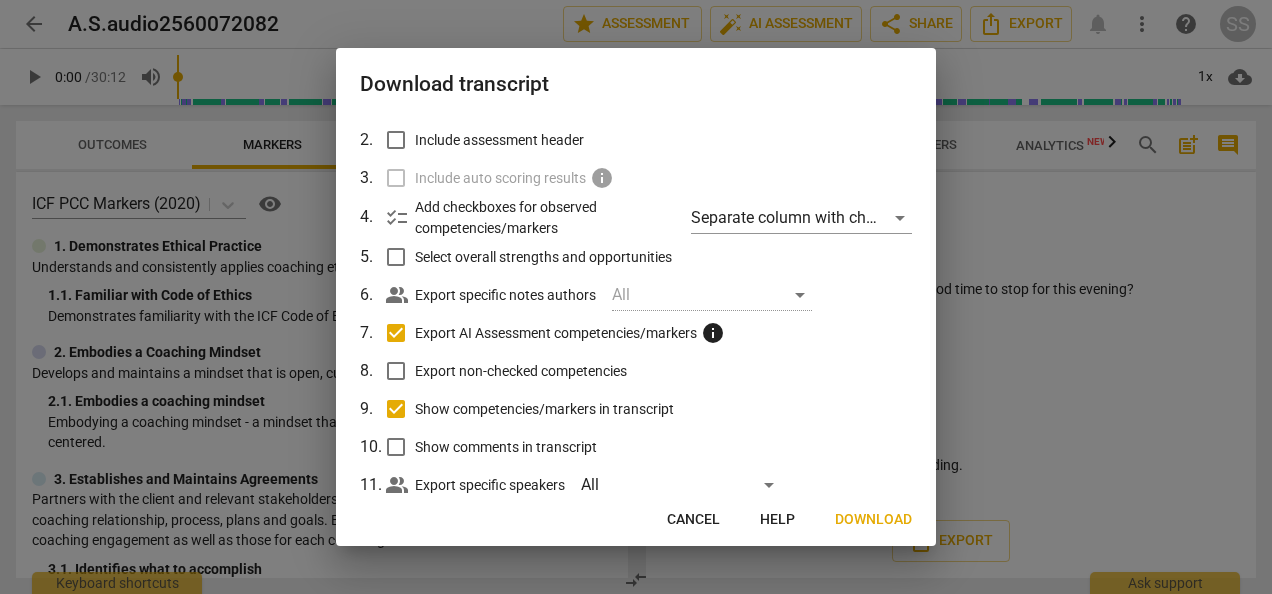 scroll, scrollTop: 117, scrollLeft: 0, axis: vertical 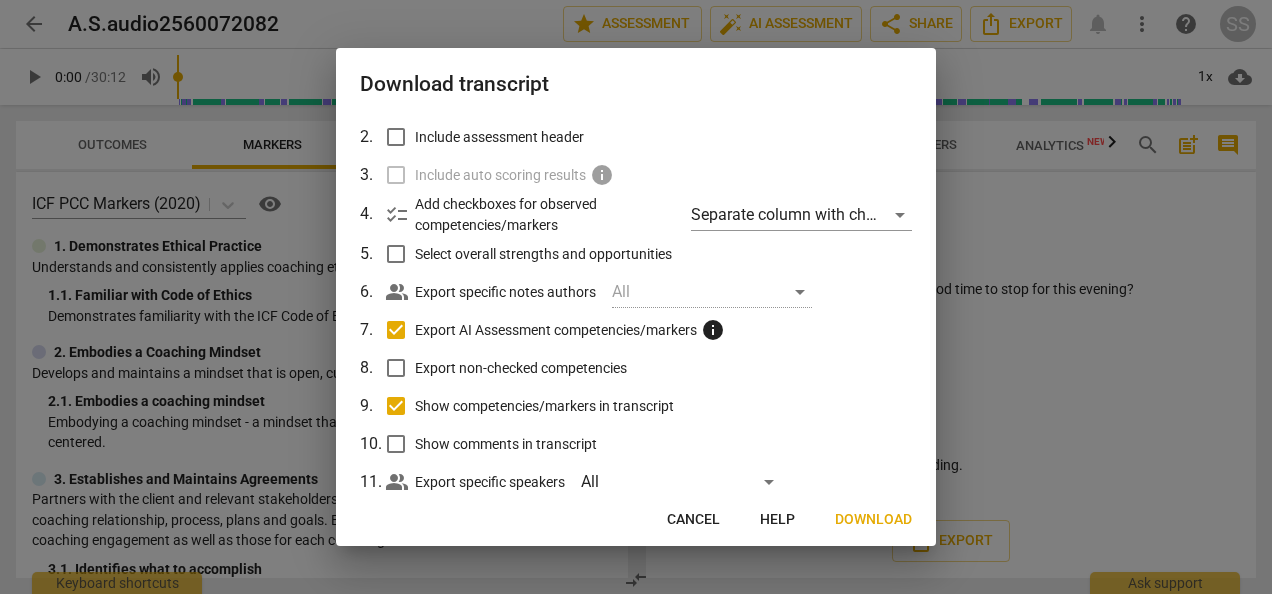 click on "Select overall strengths and opportunities" at bounding box center (396, 254) 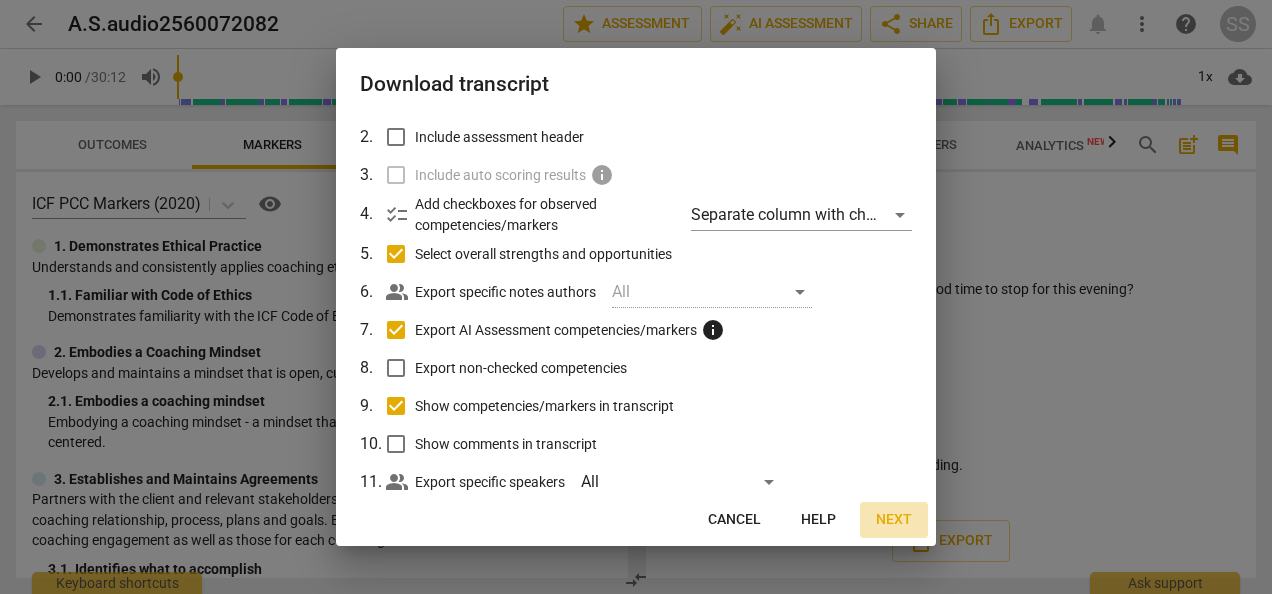click on "Next" at bounding box center (894, 520) 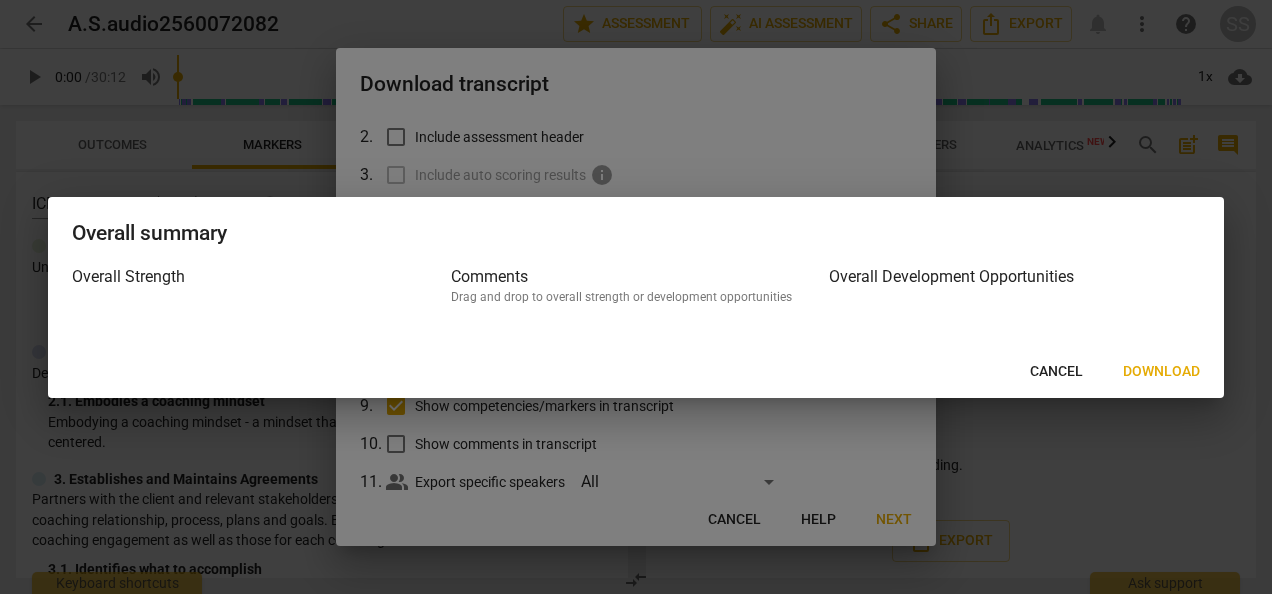 click on "Cancel" at bounding box center (1056, 372) 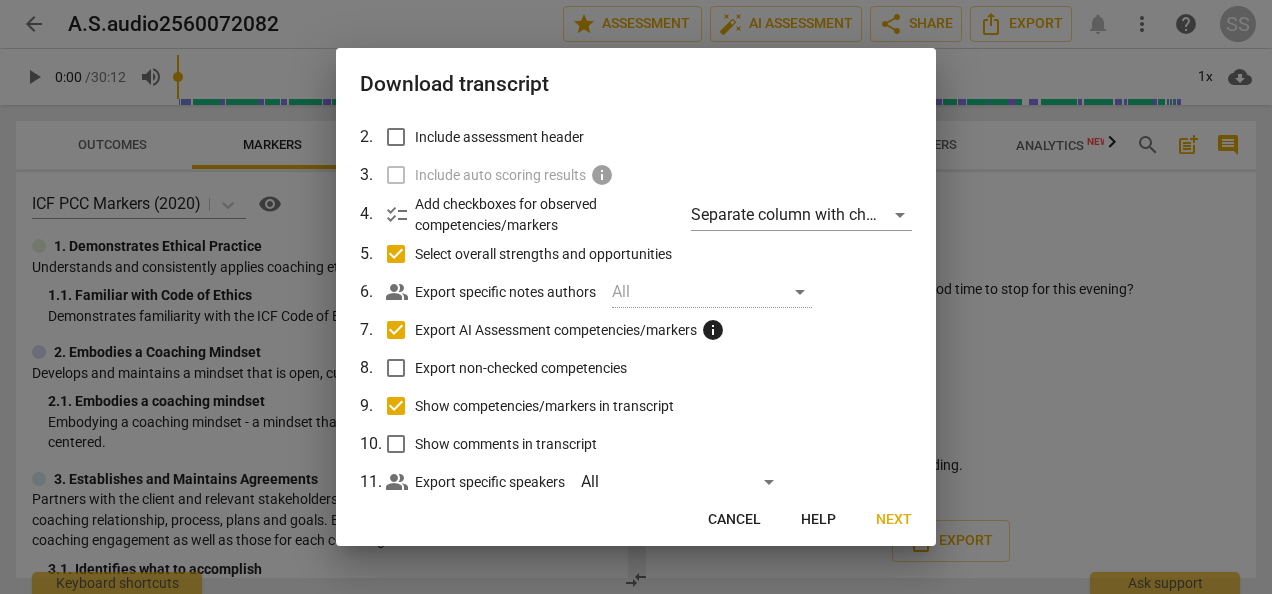 click on "Select overall strengths and opportunities" at bounding box center (396, 254) 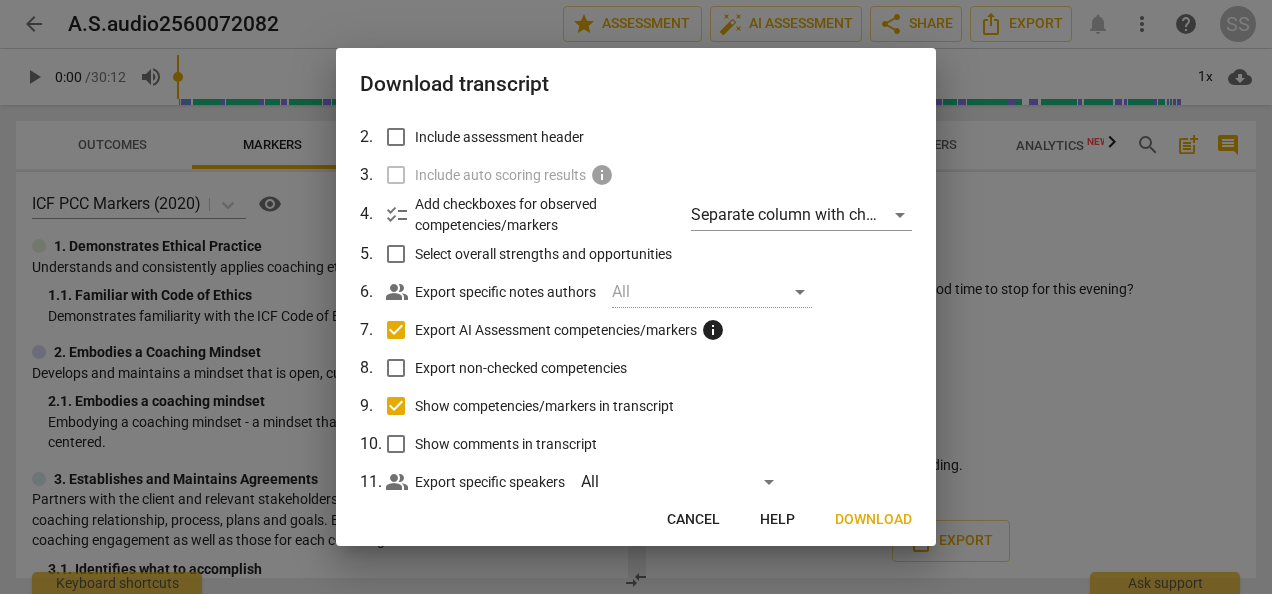 click on "Download" at bounding box center [873, 520] 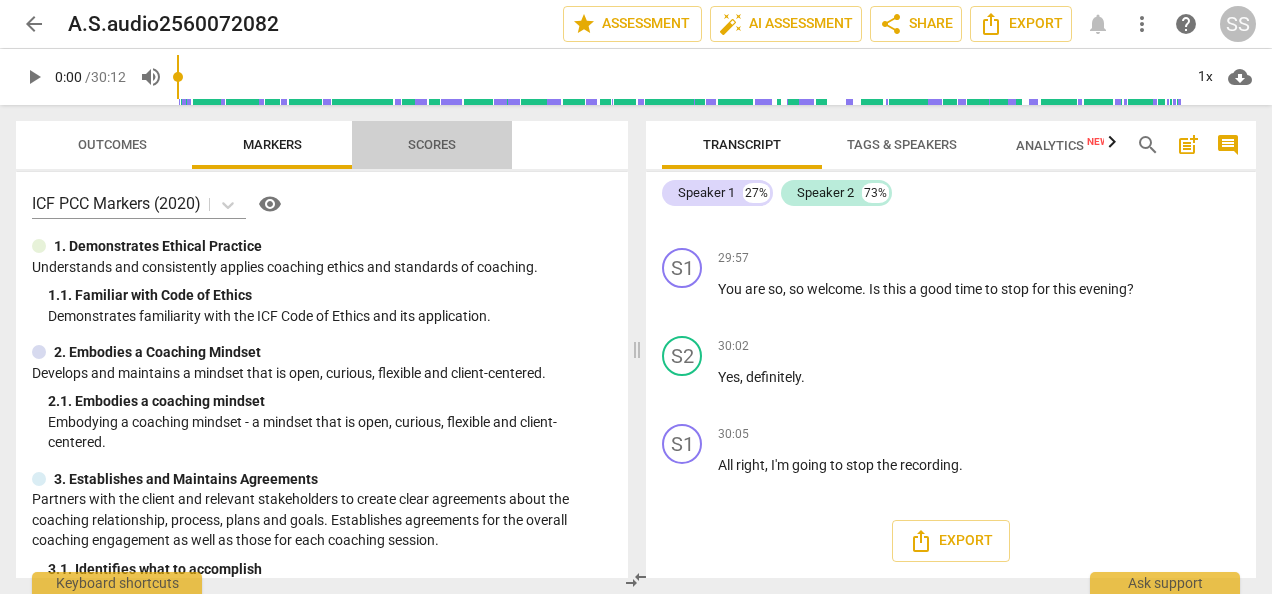 click on "Scores" at bounding box center (432, 144) 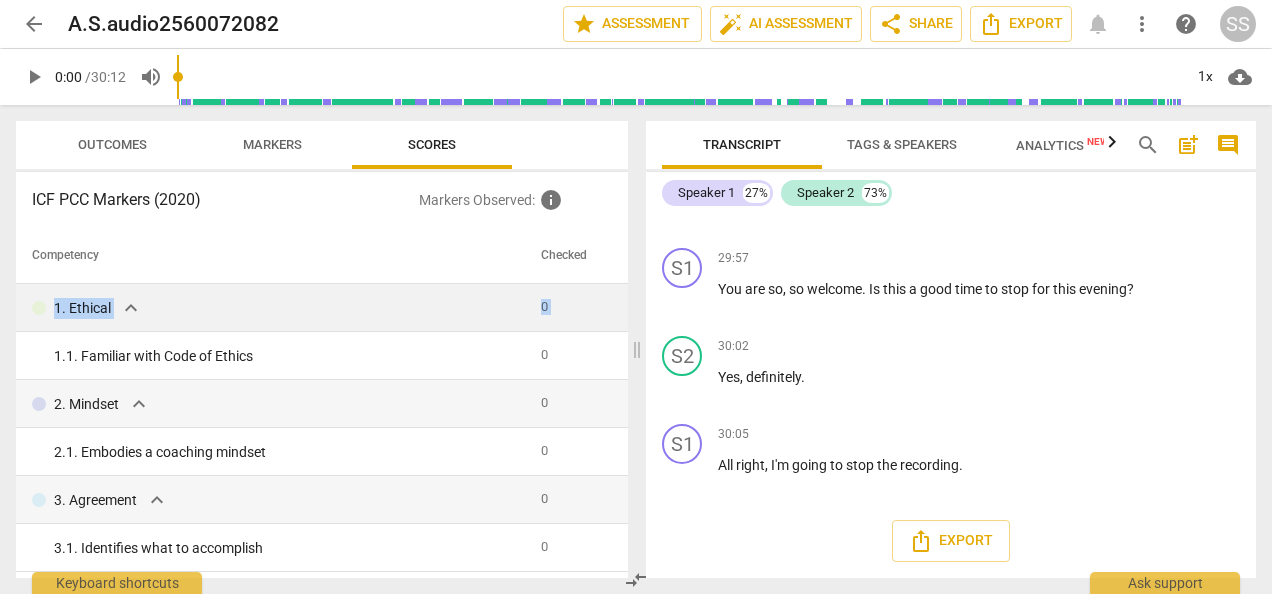 drag, startPoint x: 620, startPoint y: 245, endPoint x: 618, endPoint y: 292, distance: 47.042534 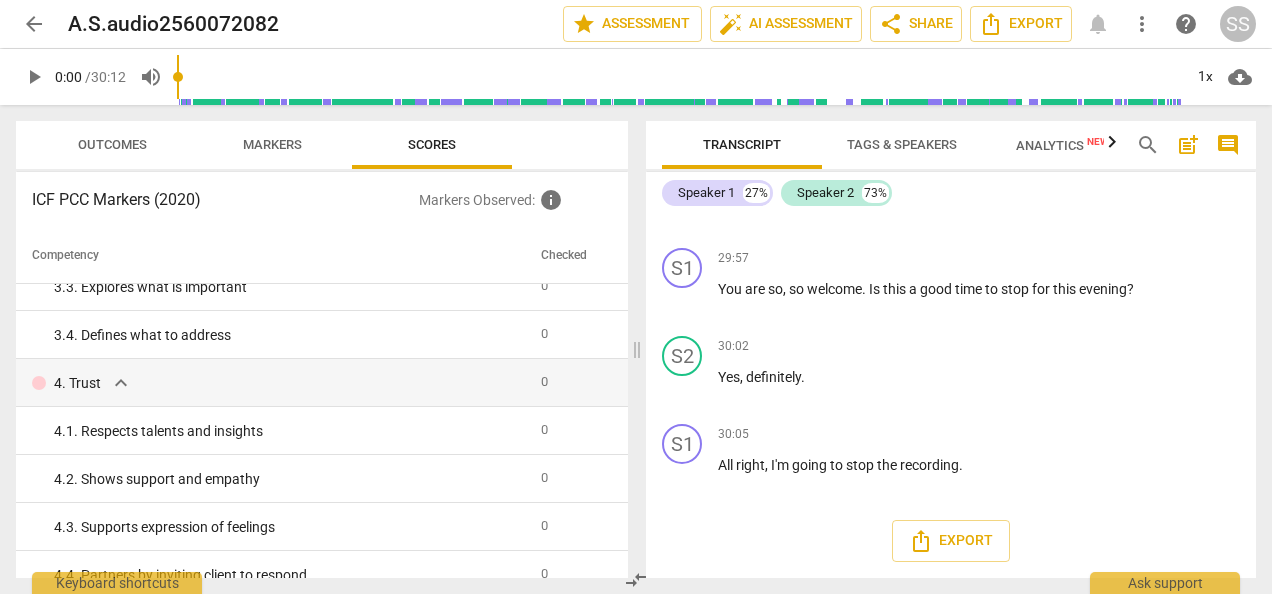 scroll, scrollTop: 0, scrollLeft: 0, axis: both 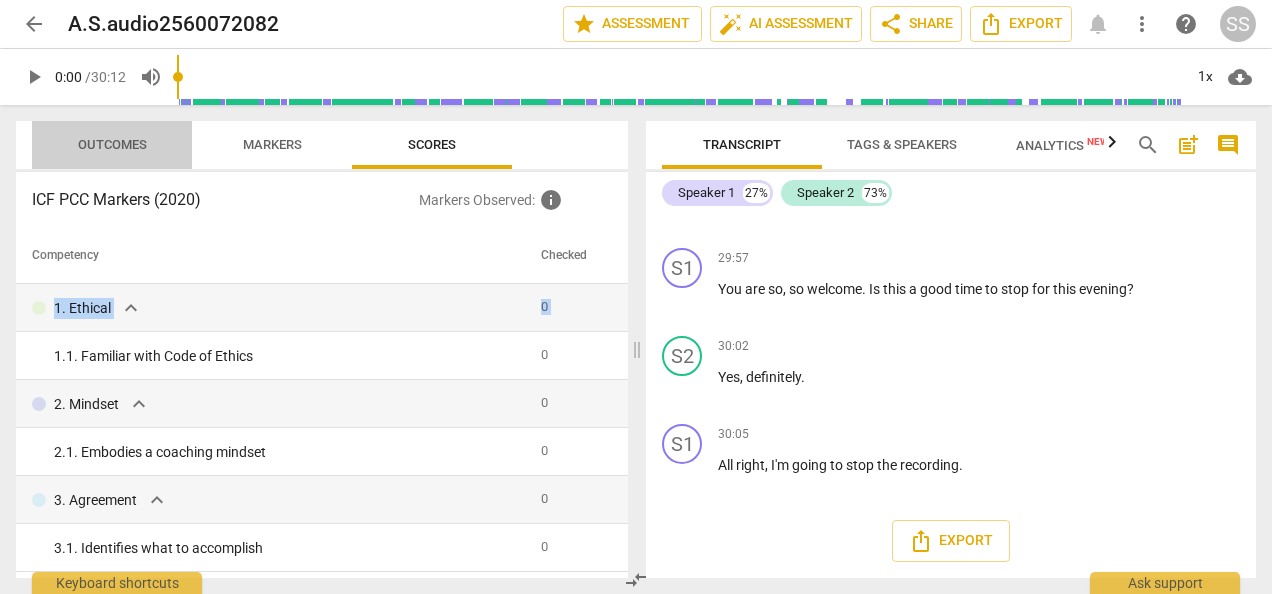 click on "Outcomes" at bounding box center [112, 144] 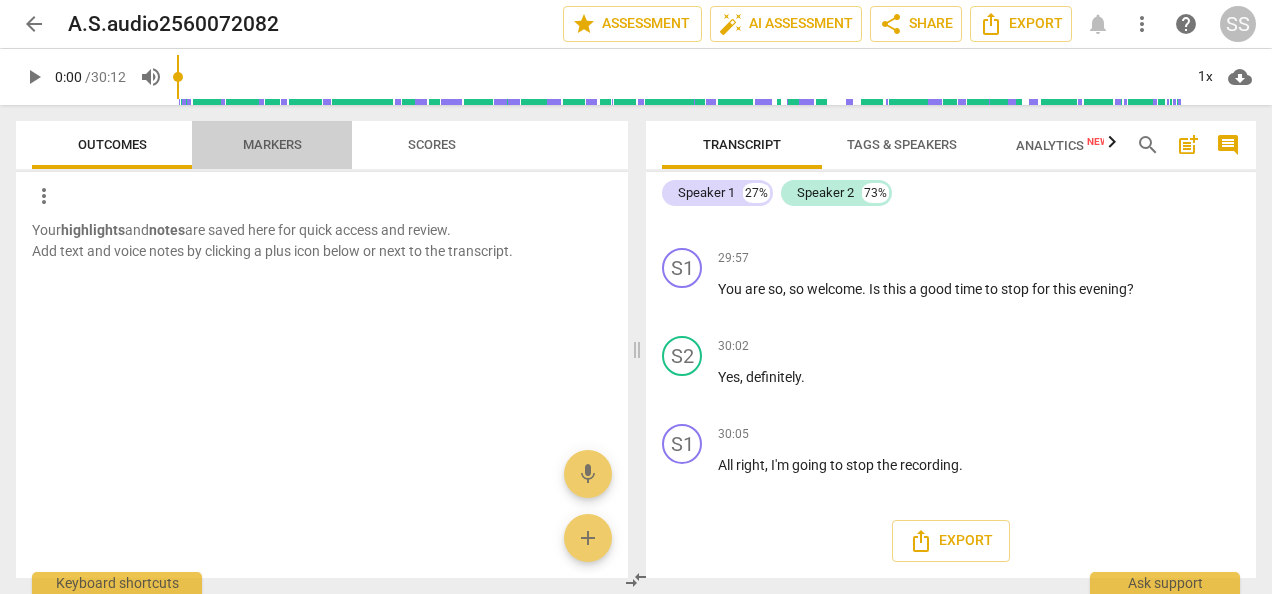click on "Markers" at bounding box center (272, 144) 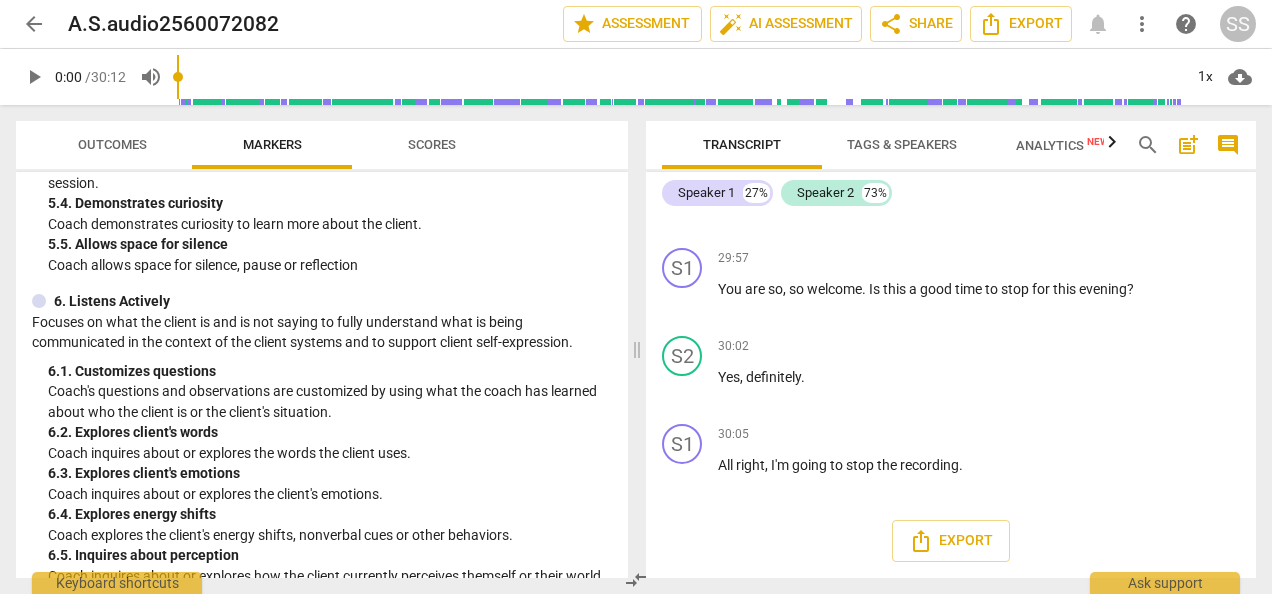 scroll, scrollTop: 0, scrollLeft: 0, axis: both 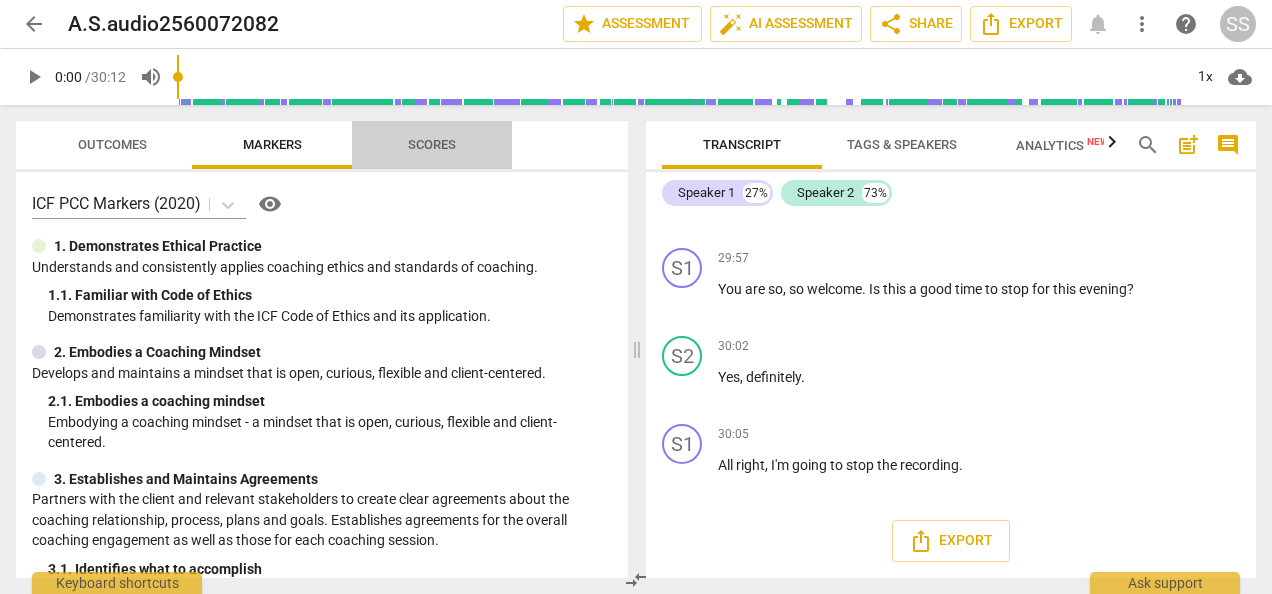 click on "Scores" at bounding box center [432, 144] 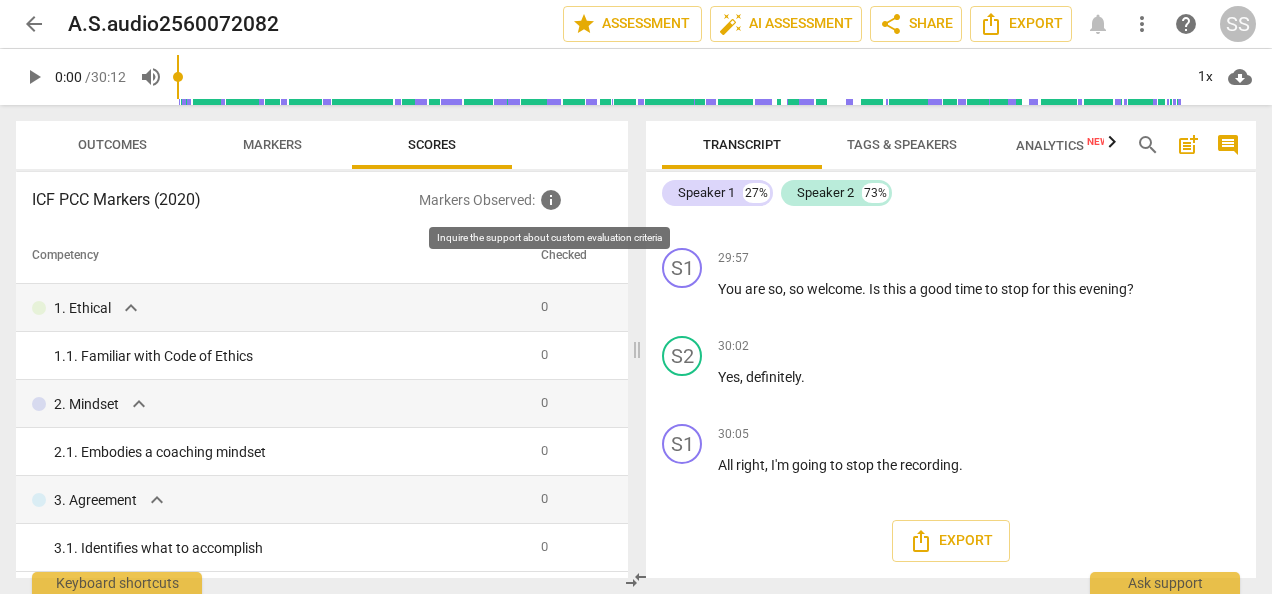 click on "info" at bounding box center [551, 200] 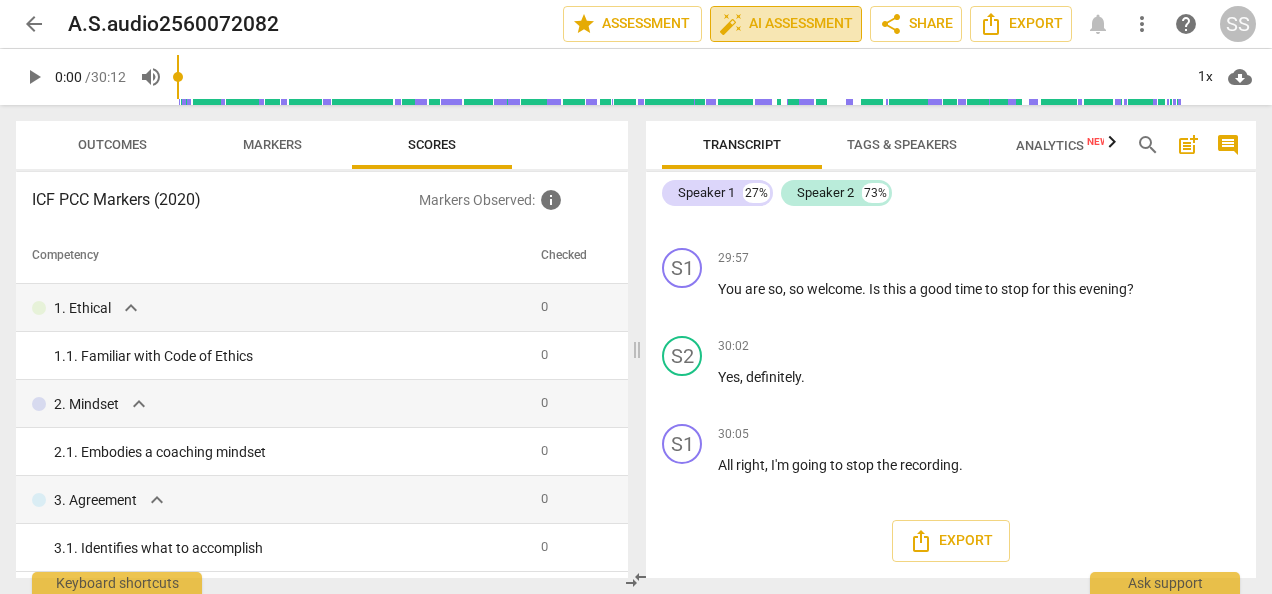 click on "auto_fix_high    AI Assessment" at bounding box center (786, 24) 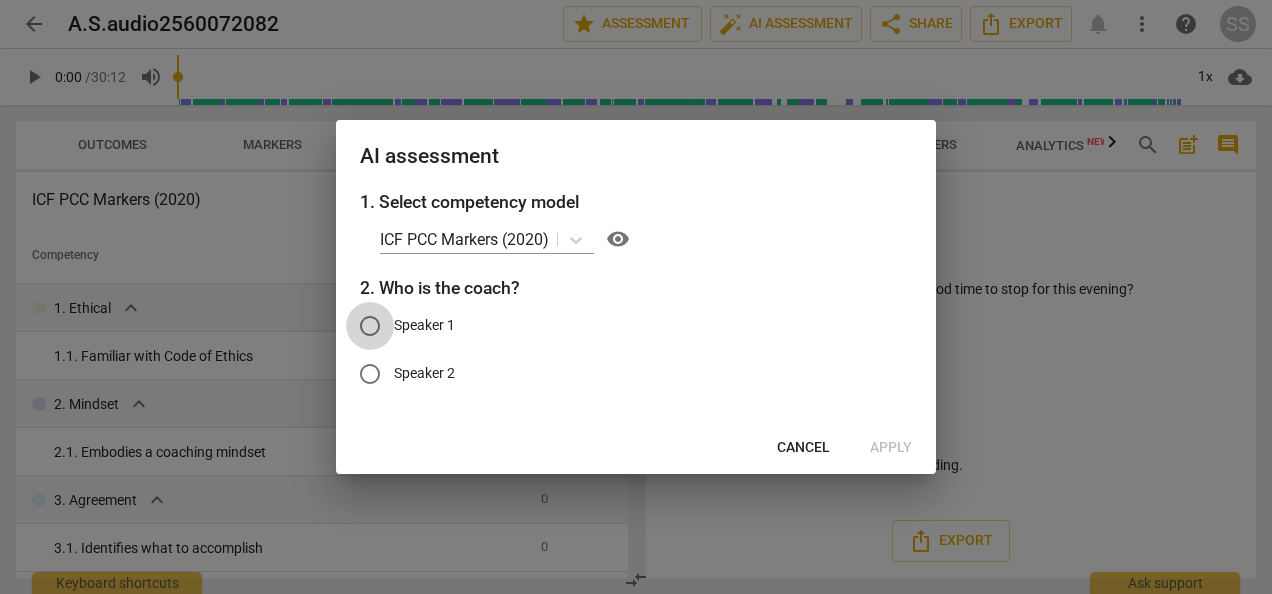 click on "Speaker 1" at bounding box center (370, 326) 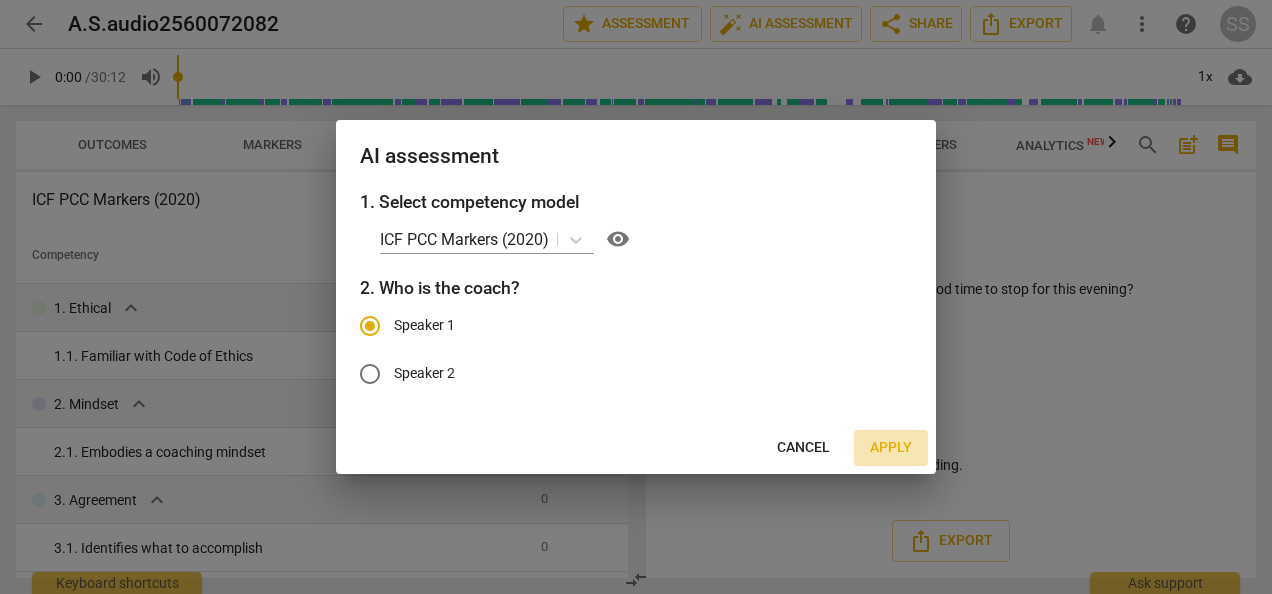 click on "Apply" at bounding box center (891, 448) 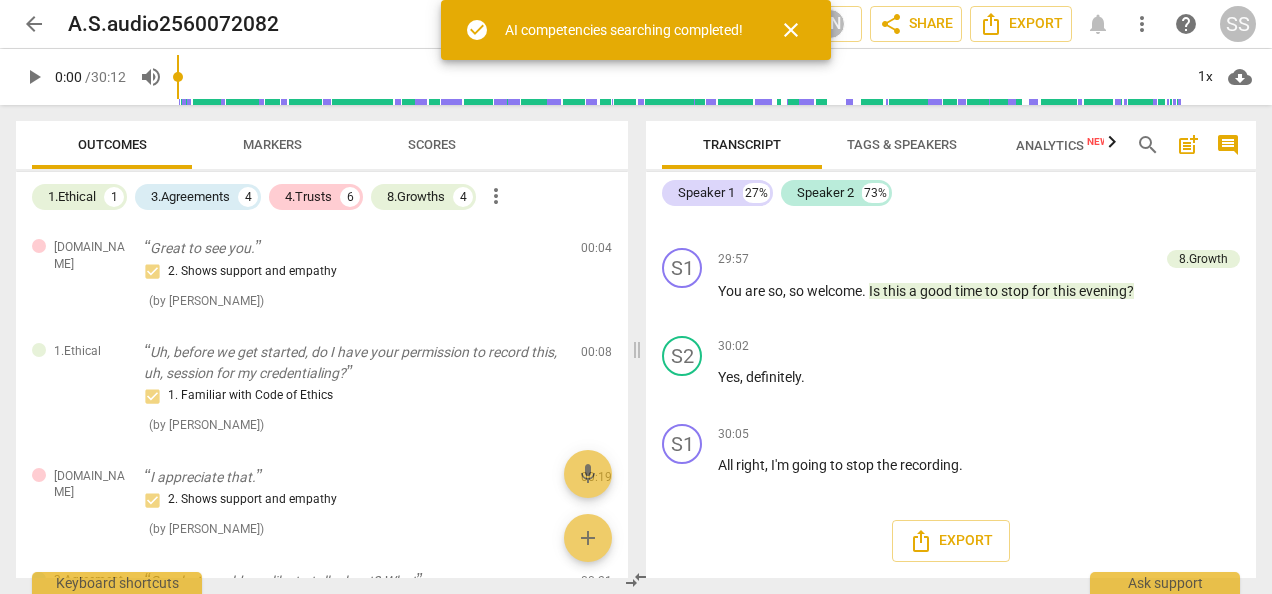 scroll, scrollTop: 7660, scrollLeft: 0, axis: vertical 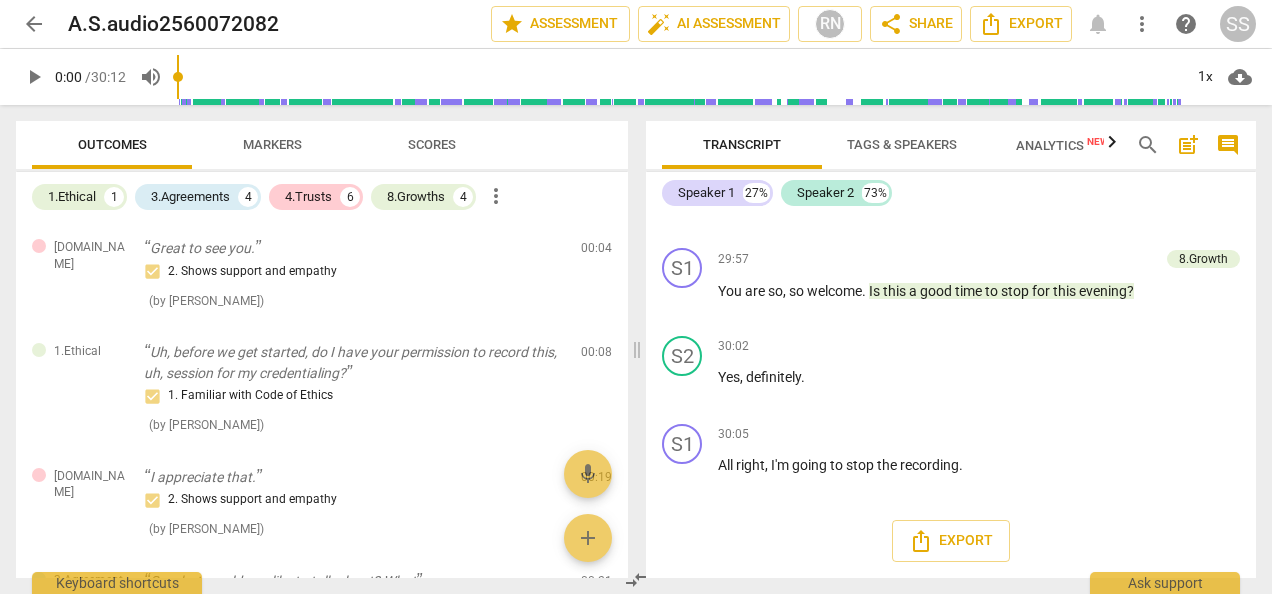 click on "Scores" at bounding box center [432, 144] 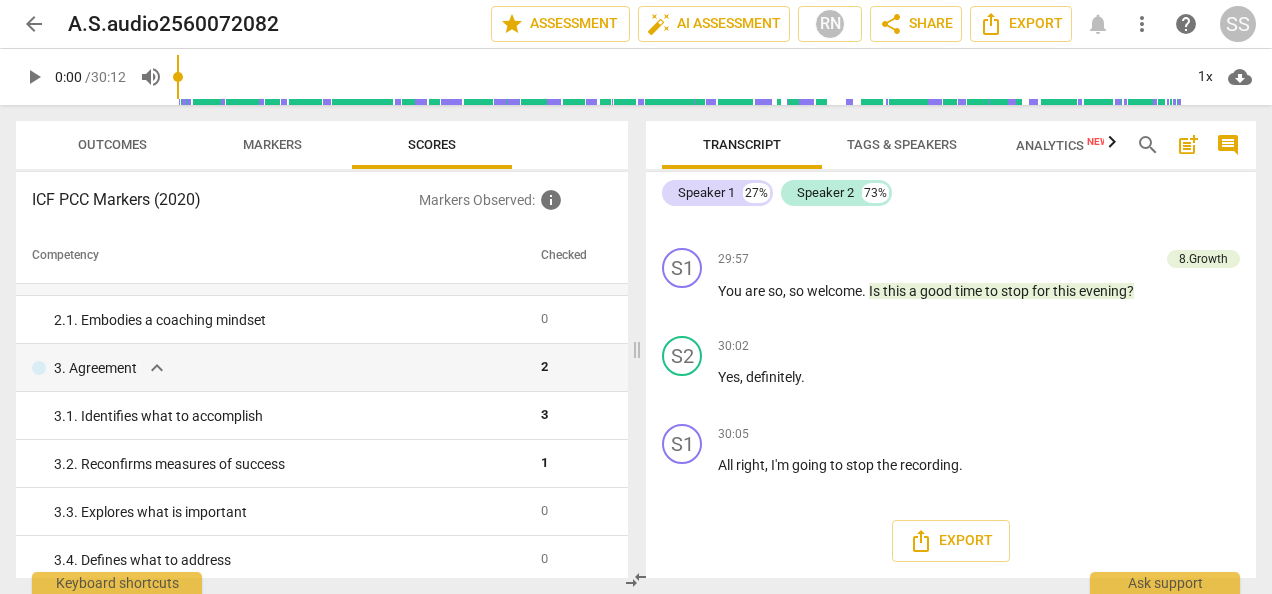 scroll, scrollTop: 0, scrollLeft: 0, axis: both 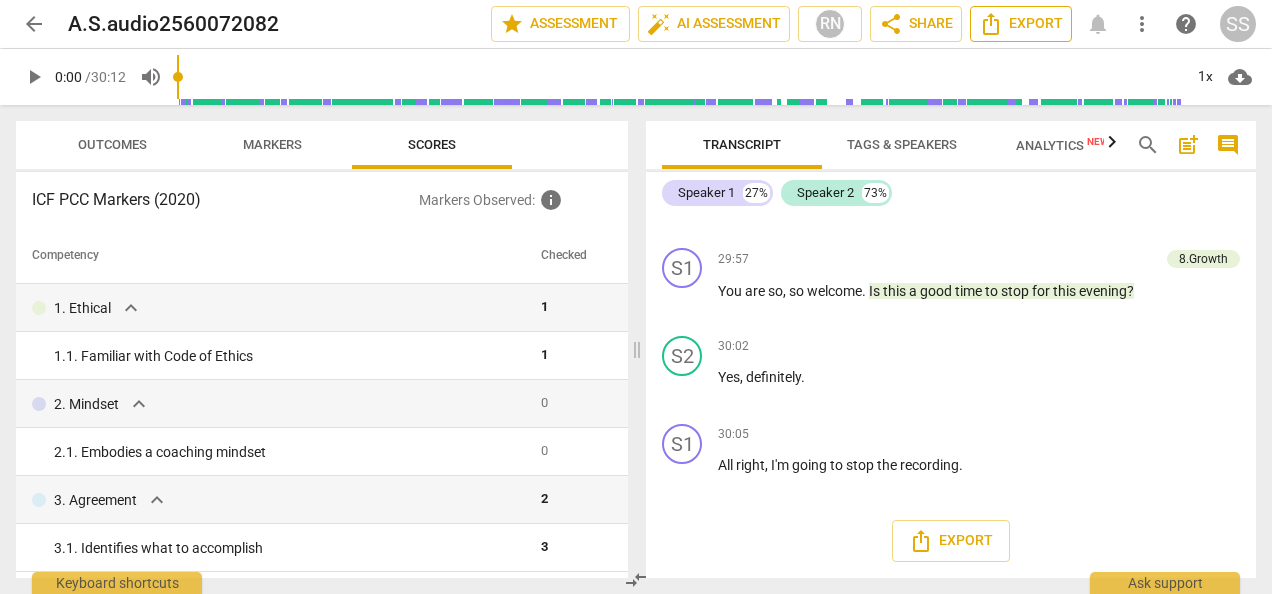 click on "Export" at bounding box center [1021, 24] 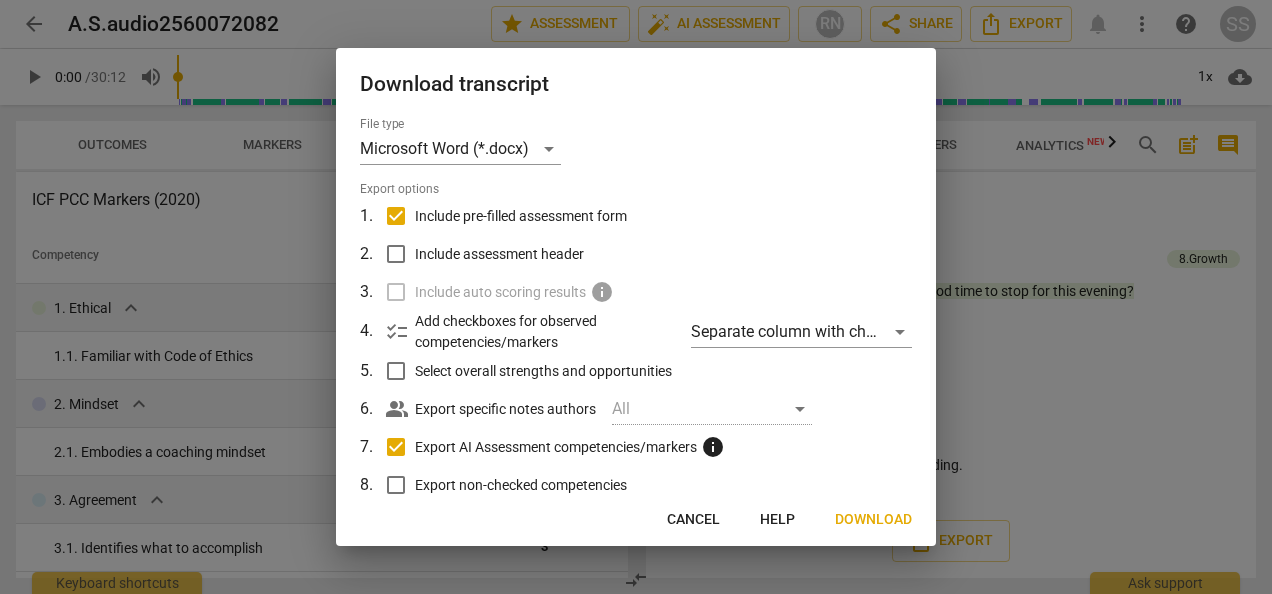 click on "Cancel" at bounding box center (693, 520) 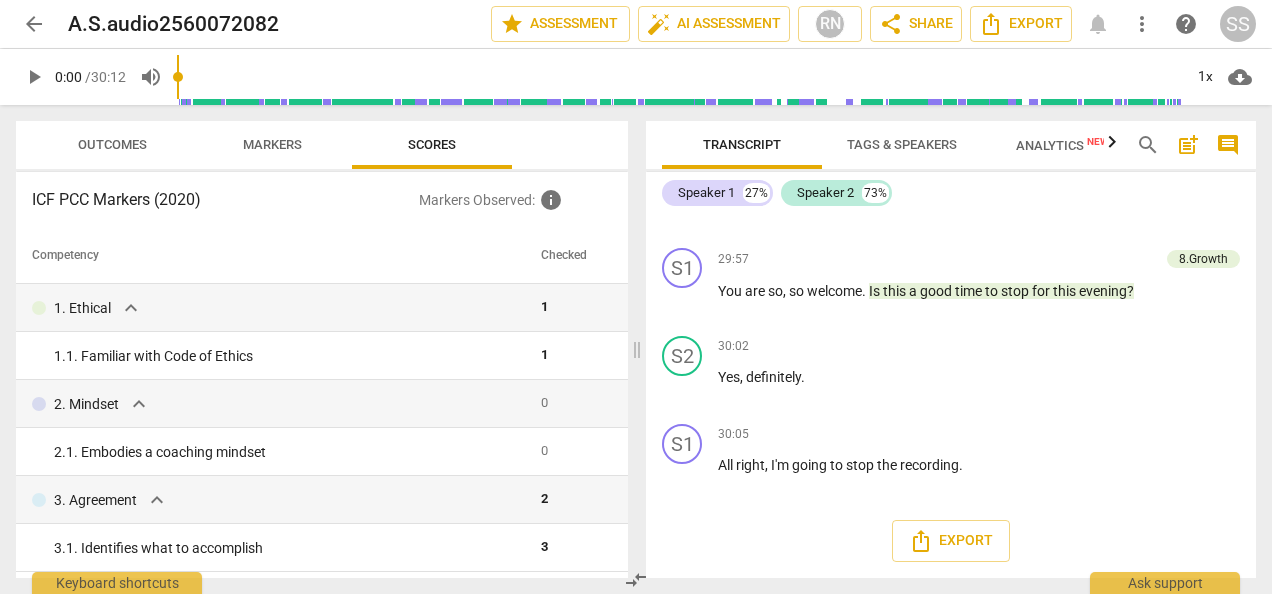 click on "more_vert" at bounding box center (1142, 24) 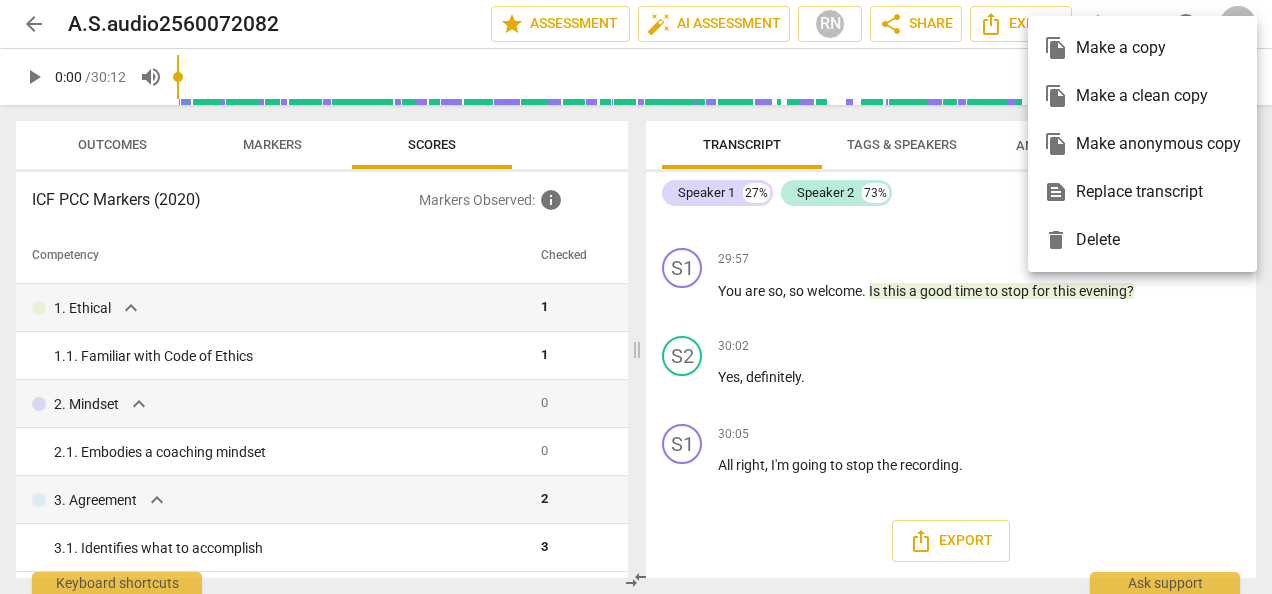 drag, startPoint x: 623, startPoint y: 250, endPoint x: 606, endPoint y: 416, distance: 166.86821 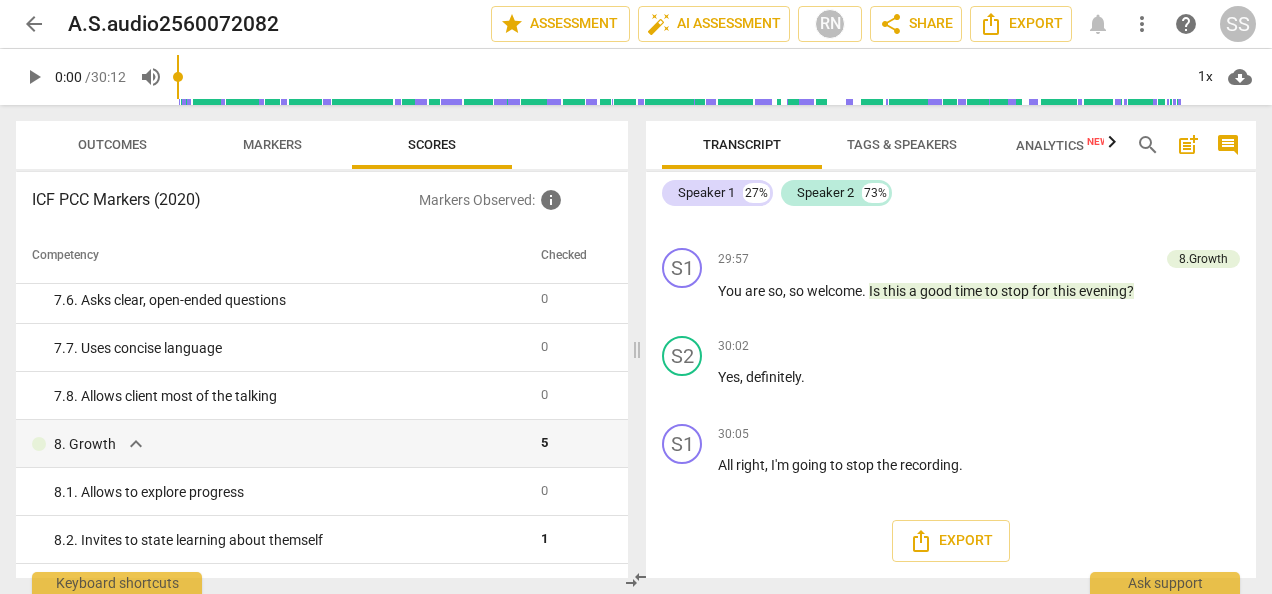 scroll, scrollTop: 1962, scrollLeft: 0, axis: vertical 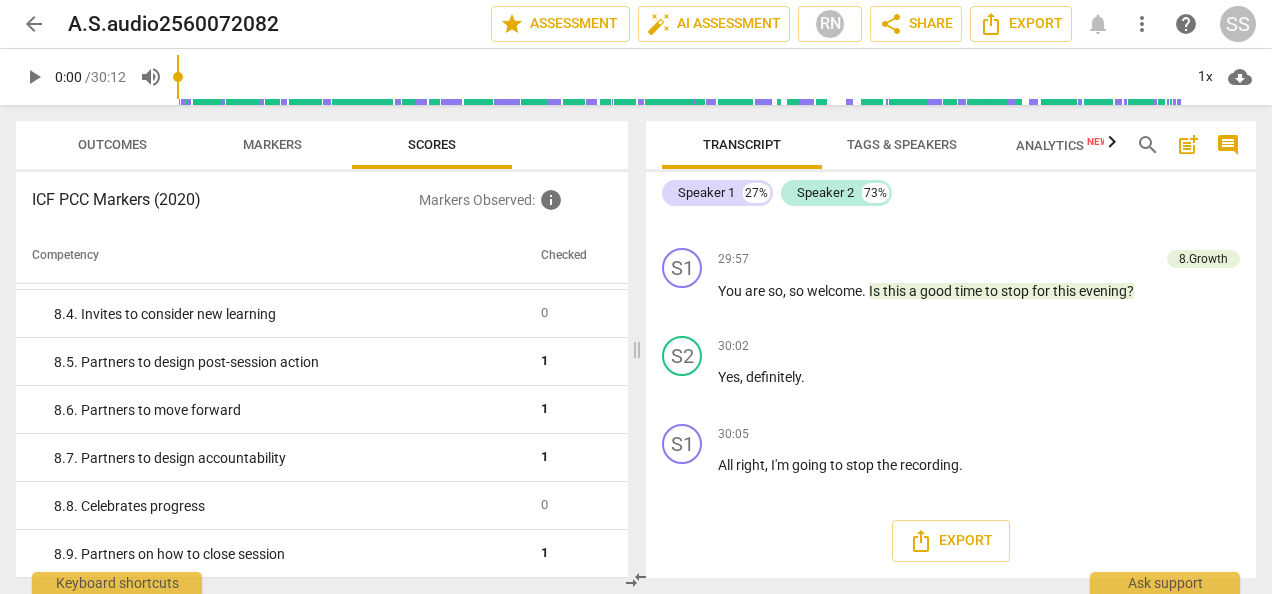 click on "Outcomes" at bounding box center (112, 144) 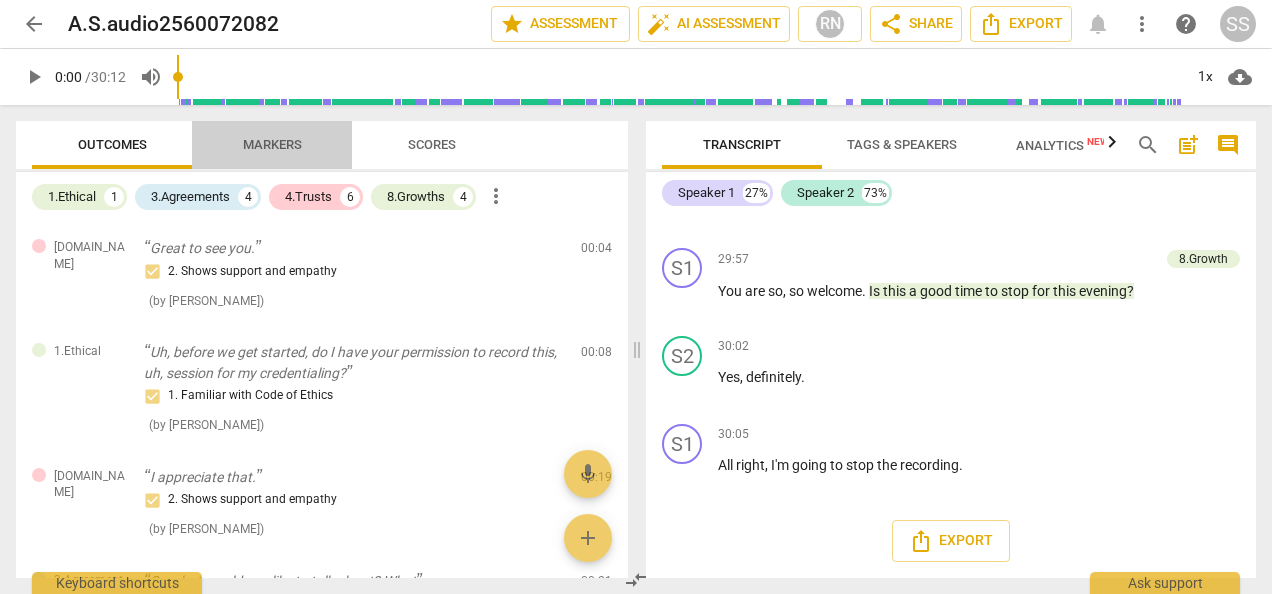 click on "Markers" at bounding box center (272, 144) 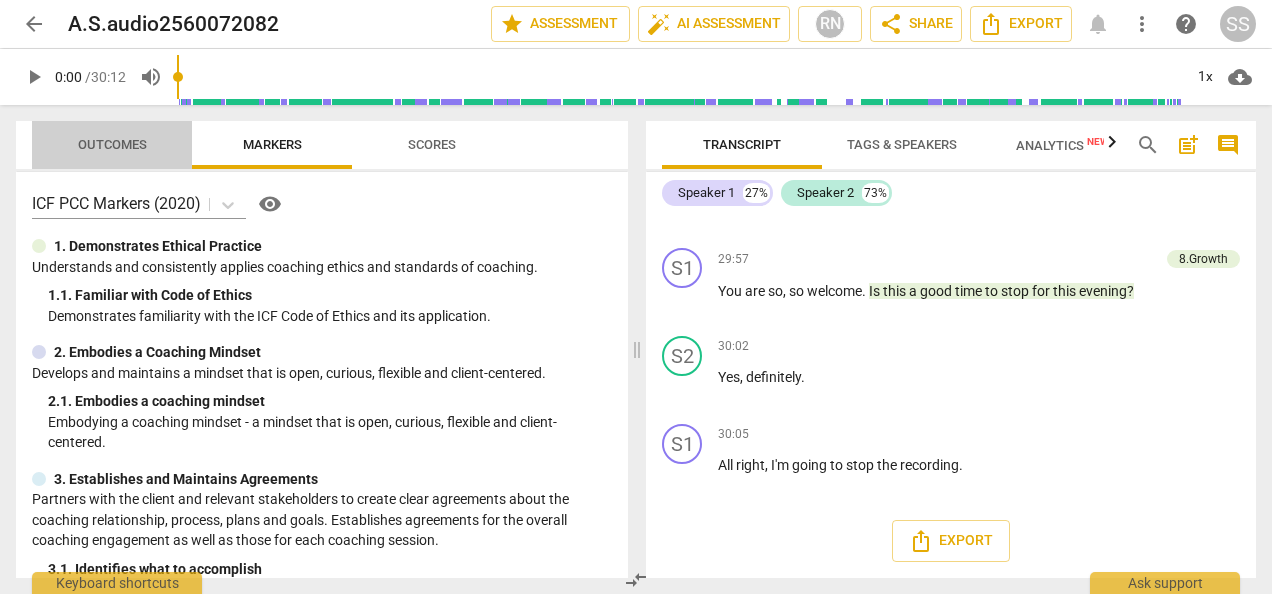 click on "Outcomes" at bounding box center (112, 144) 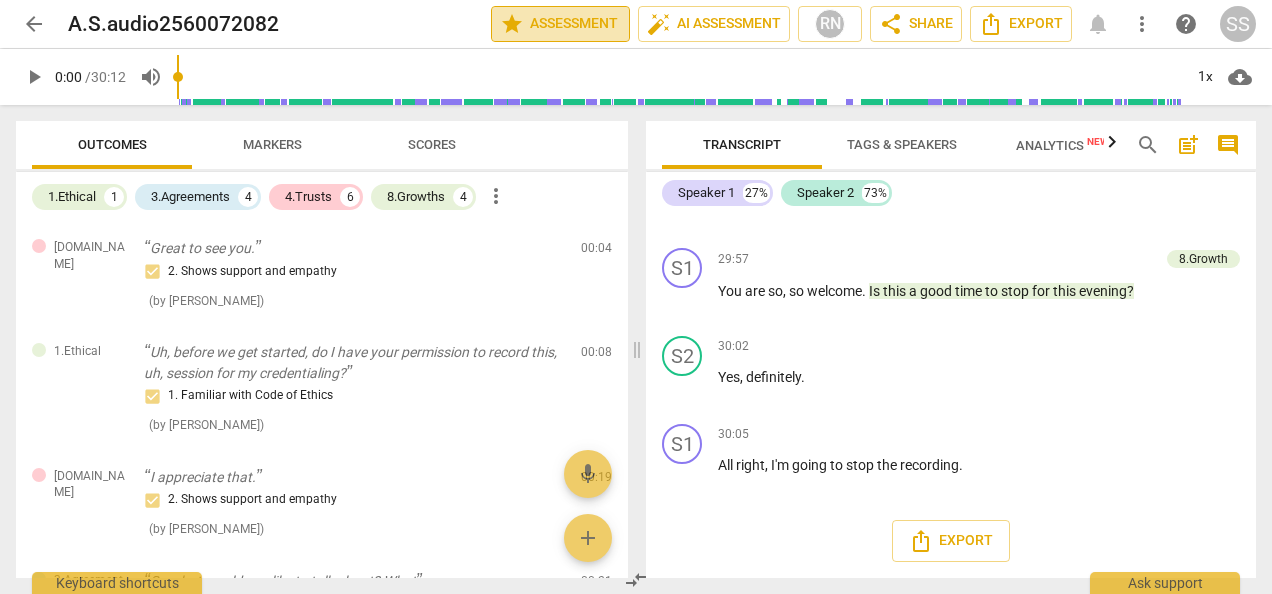 click on "star    Assessment" at bounding box center (560, 24) 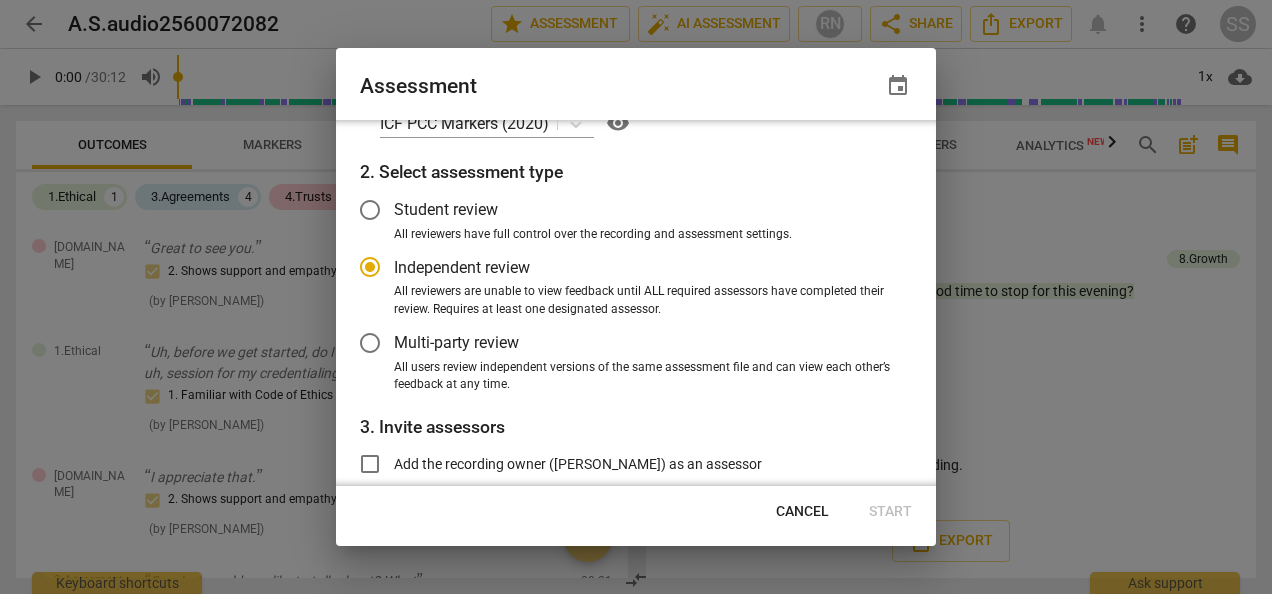 scroll, scrollTop: 50, scrollLeft: 0, axis: vertical 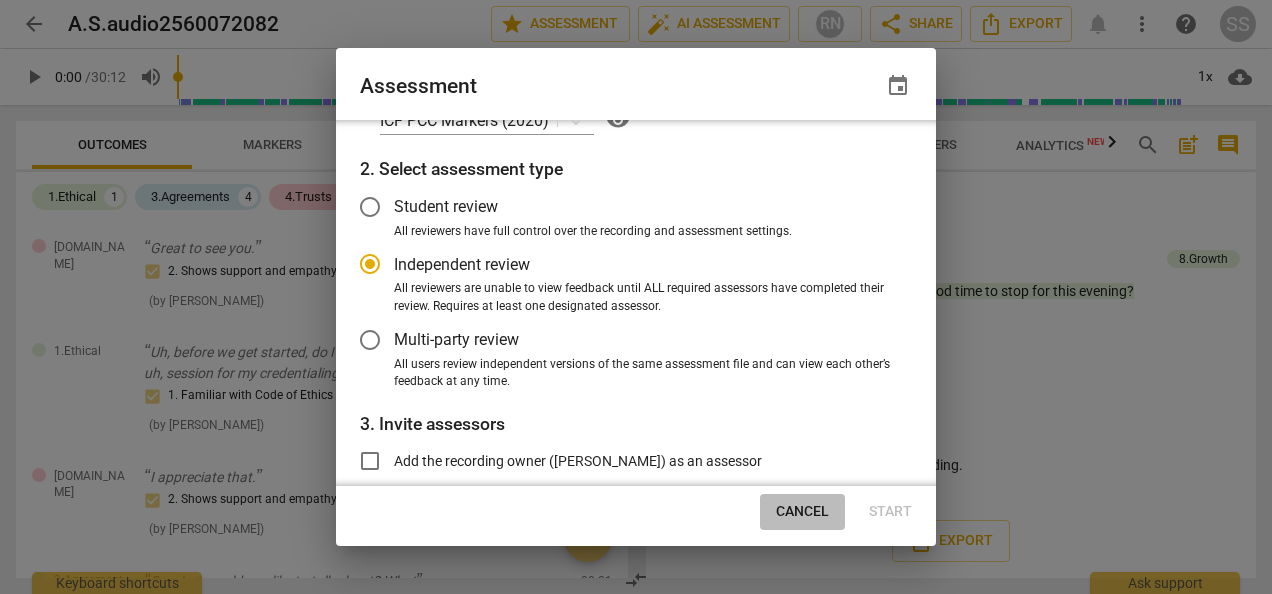 click on "Cancel" at bounding box center (802, 512) 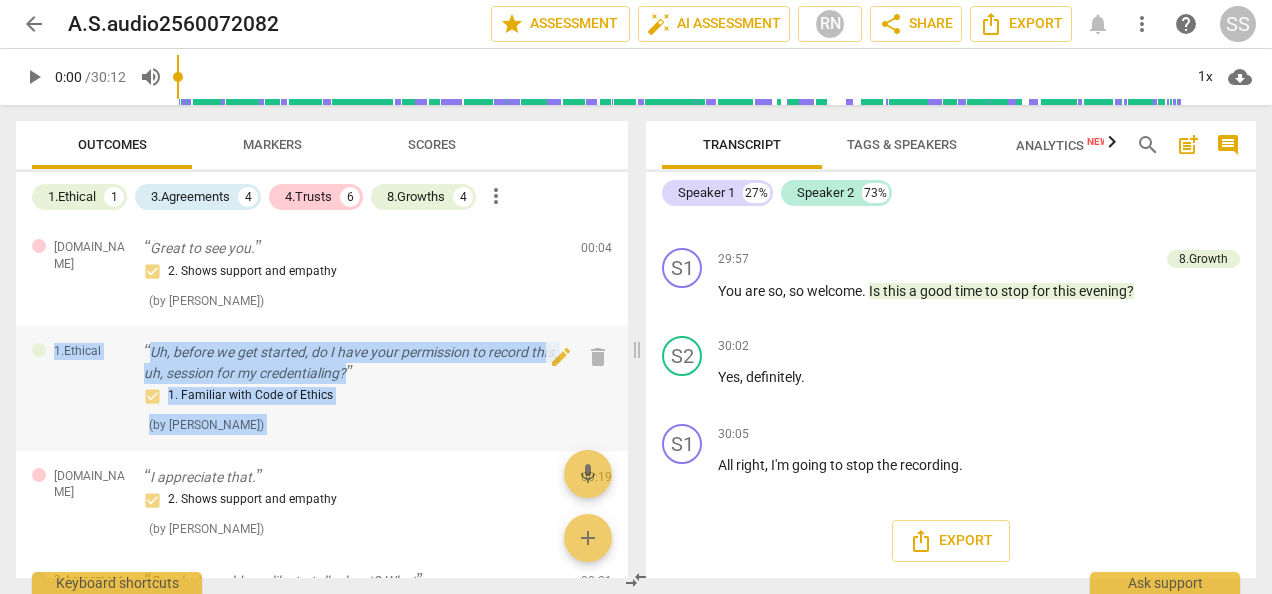 drag, startPoint x: 620, startPoint y: 250, endPoint x: 620, endPoint y: 327, distance: 77 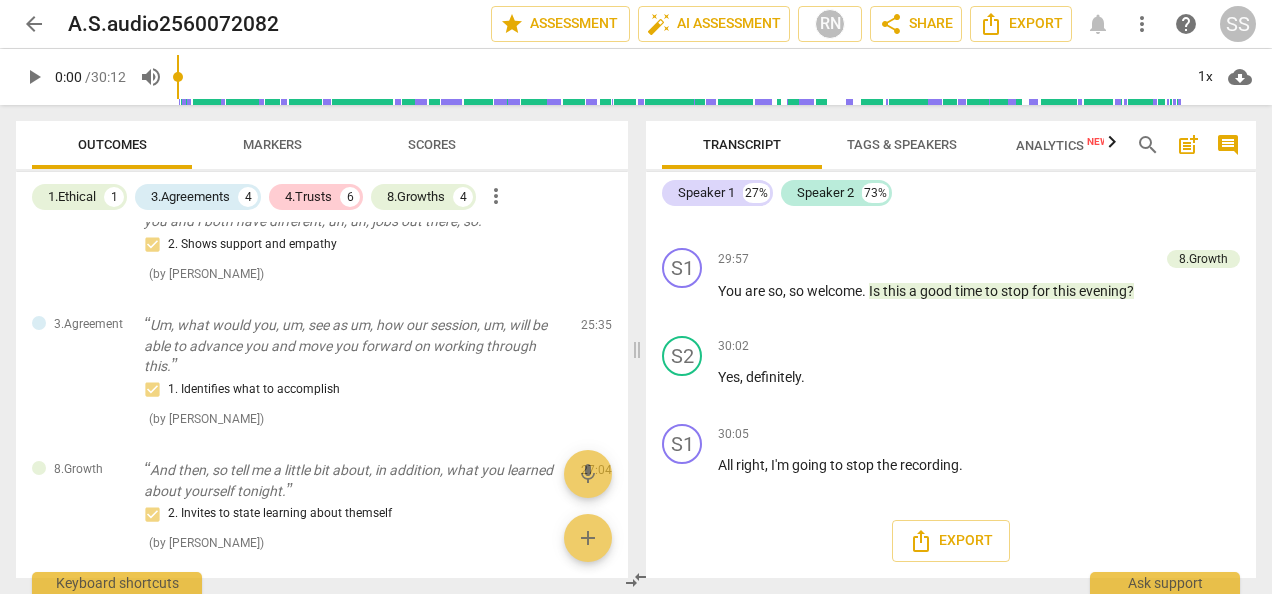 scroll, scrollTop: 951, scrollLeft: 0, axis: vertical 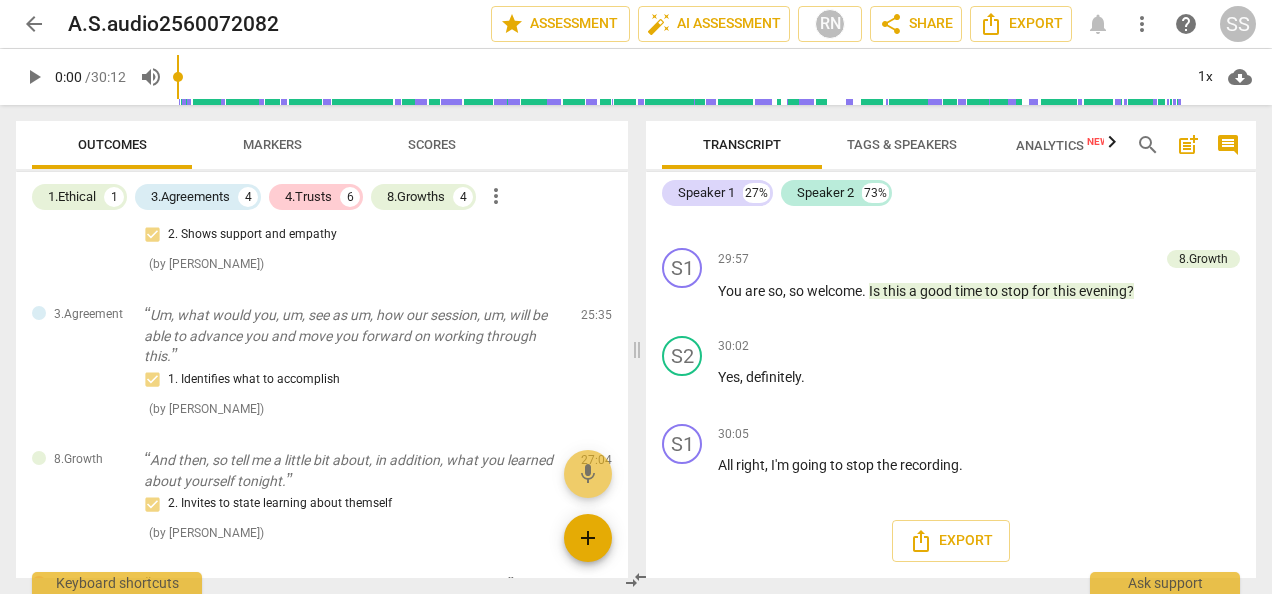 click on "add" at bounding box center [588, 538] 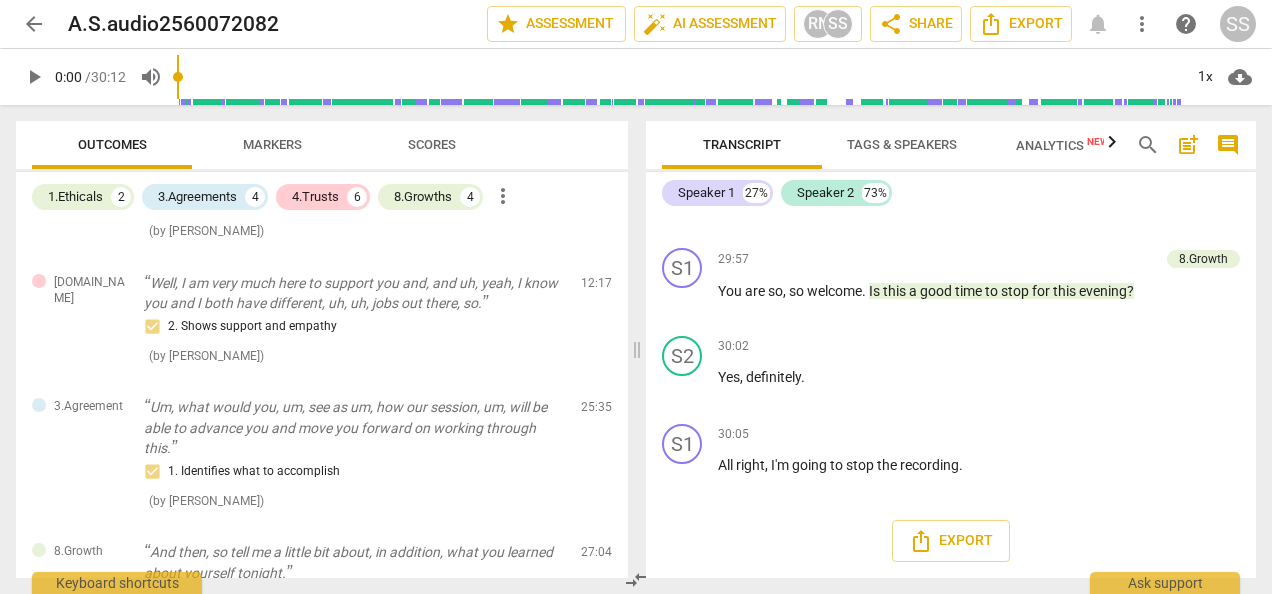 scroll, scrollTop: 0, scrollLeft: 0, axis: both 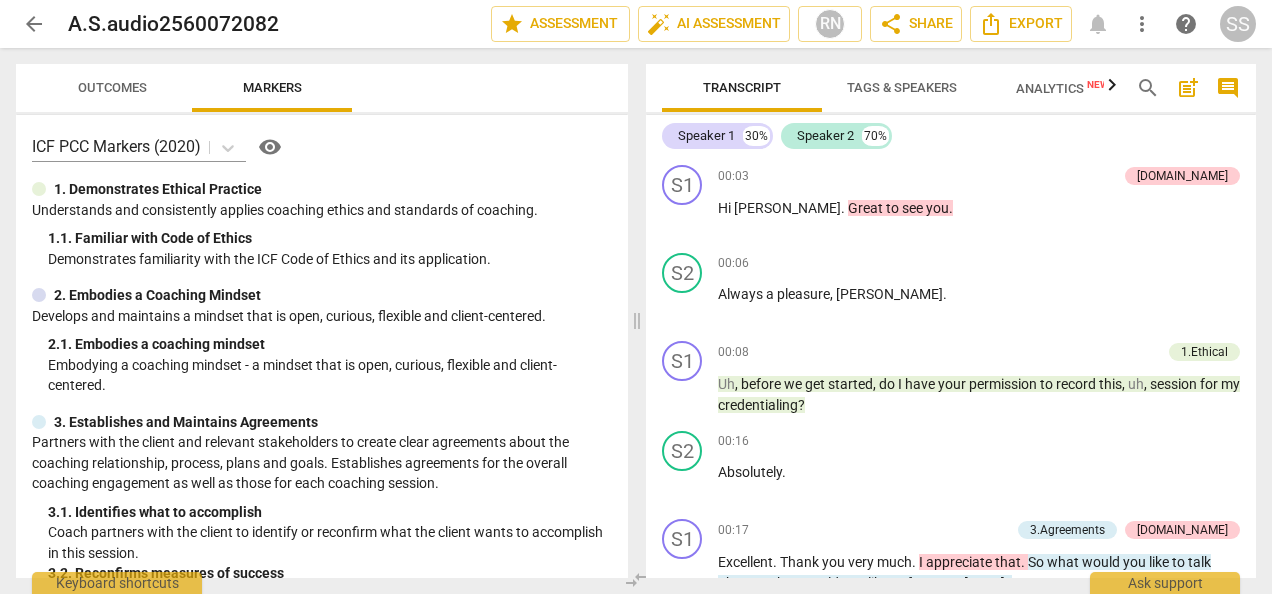 click on "Outcomes" at bounding box center (112, 87) 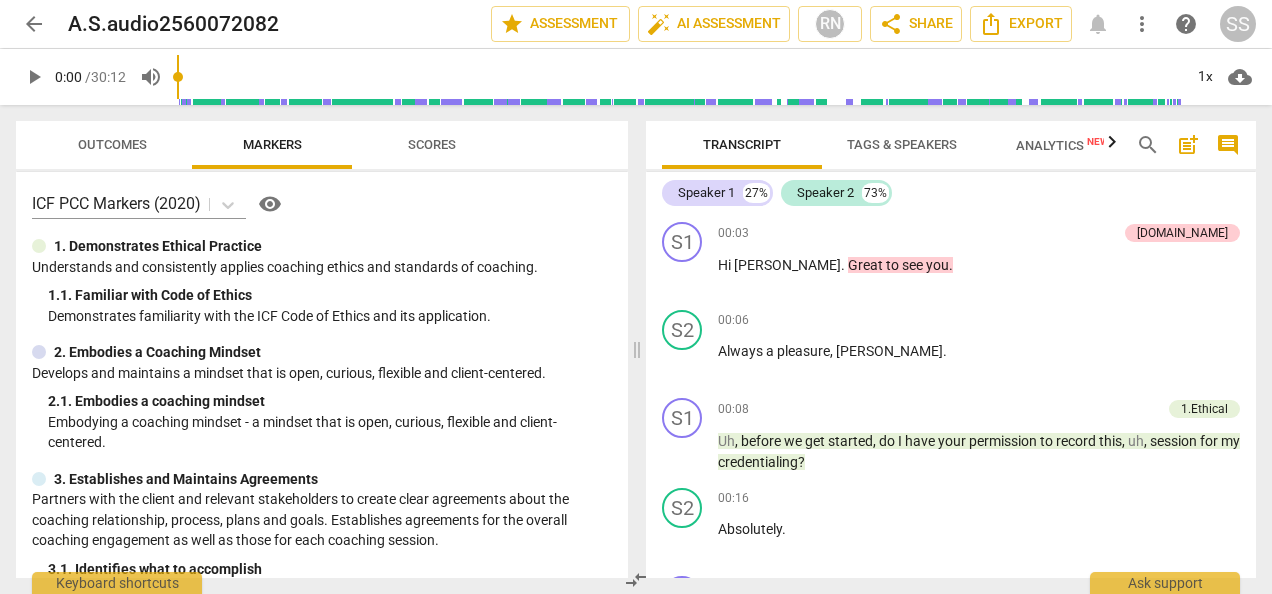 click on "Outcomes" at bounding box center [112, 144] 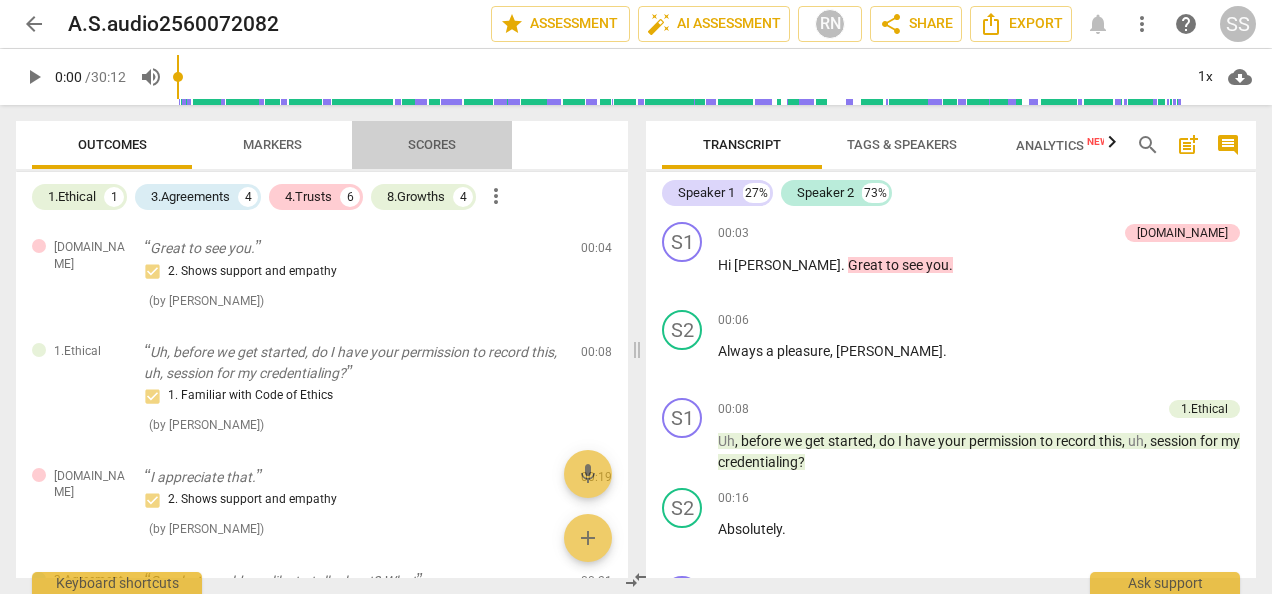 click on "Scores" at bounding box center (432, 144) 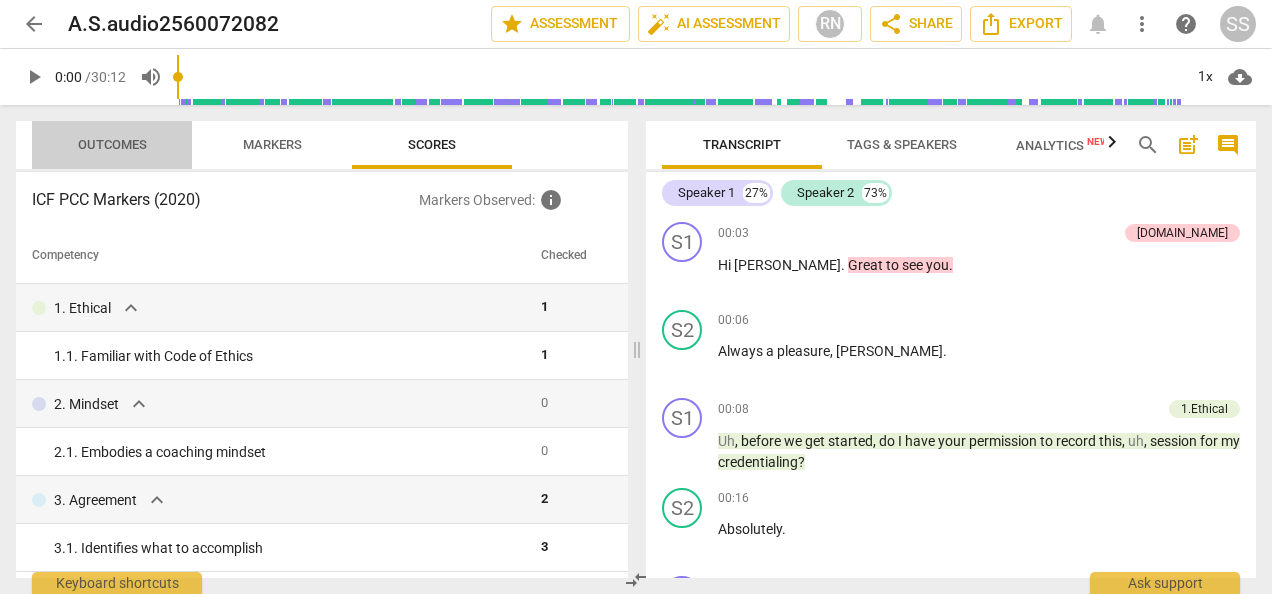 click on "Outcomes" at bounding box center (112, 144) 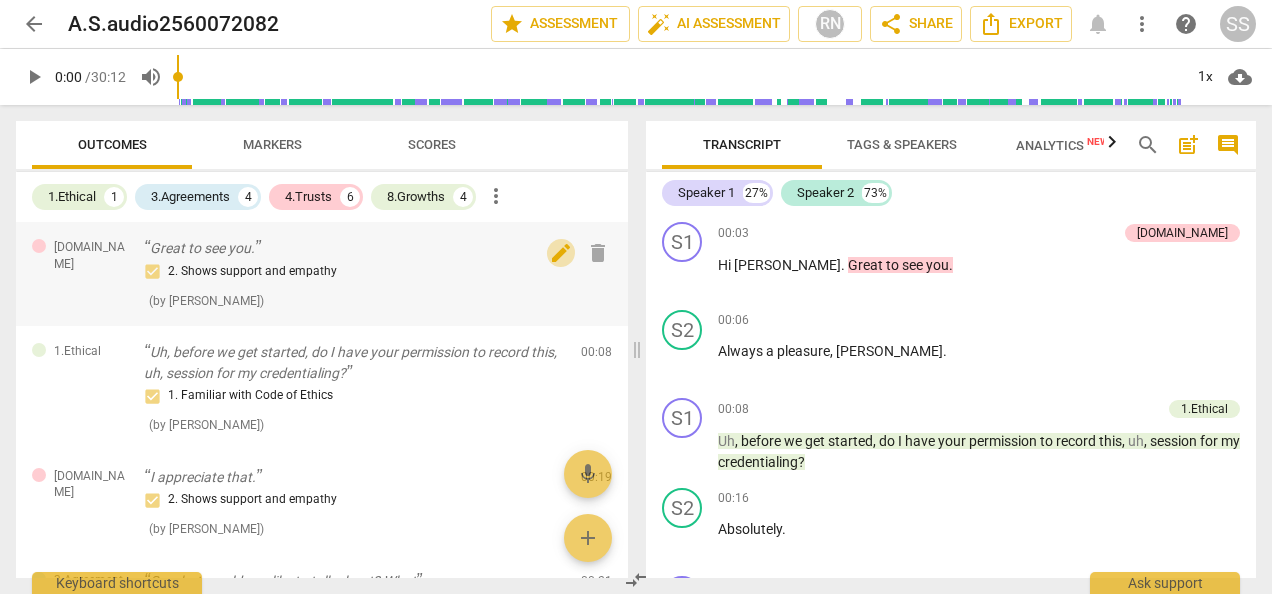 click on "edit" at bounding box center [561, 253] 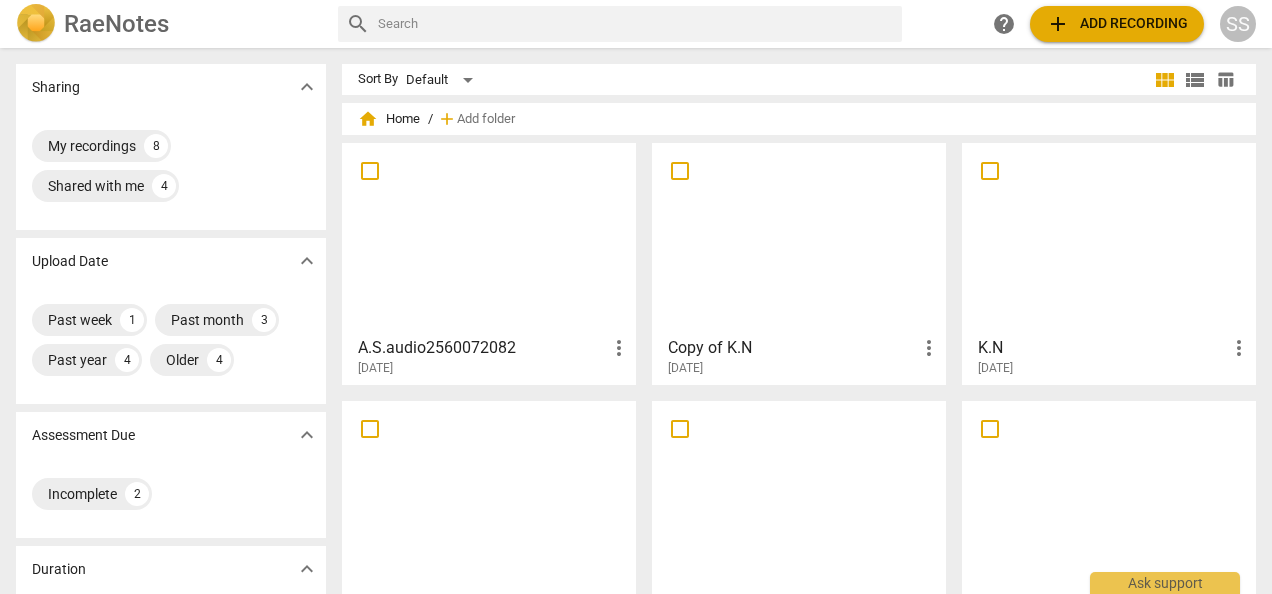 click at bounding box center [489, 238] 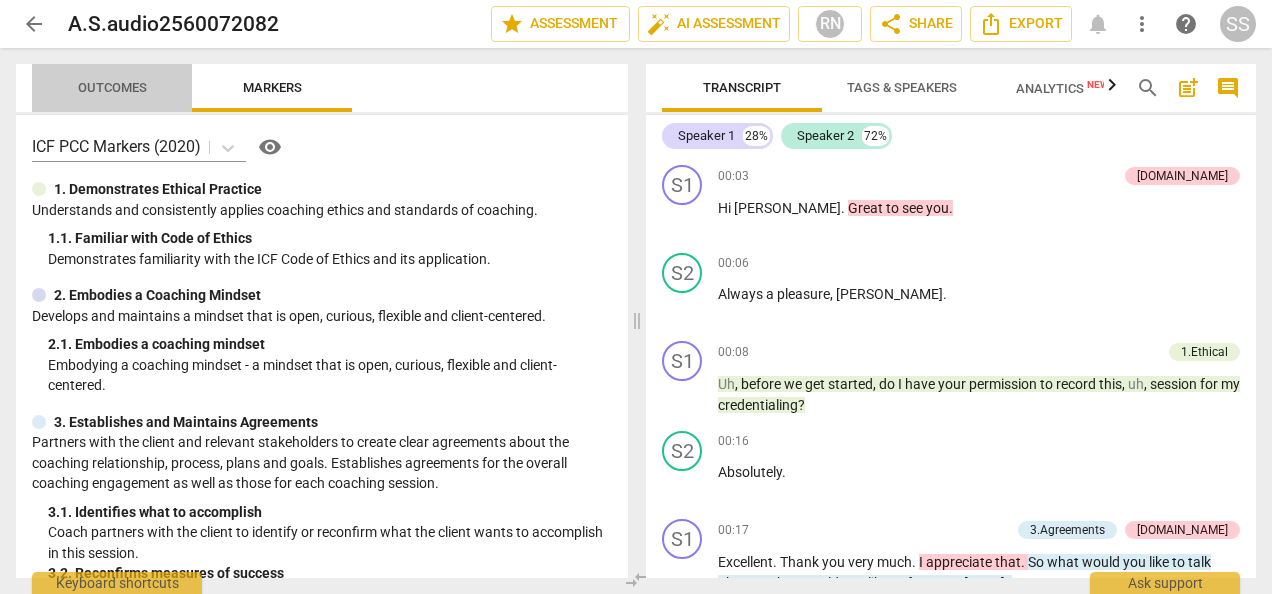 click on "Outcomes" at bounding box center (112, 87) 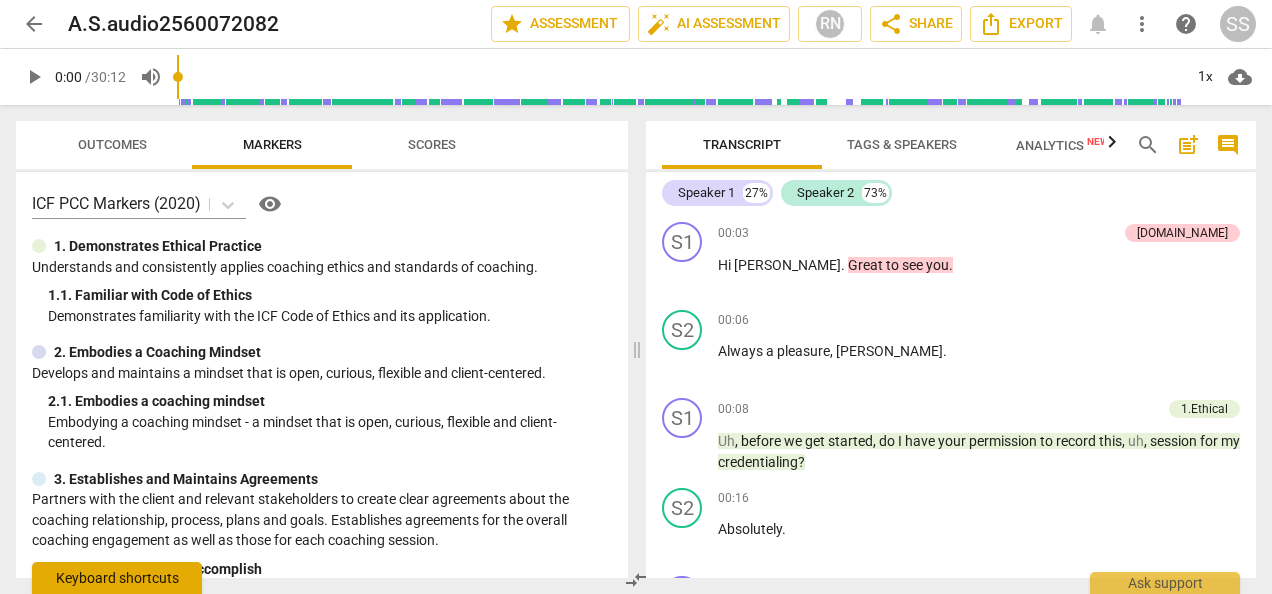 click on "Keyboard shortcuts" at bounding box center [117, 578] 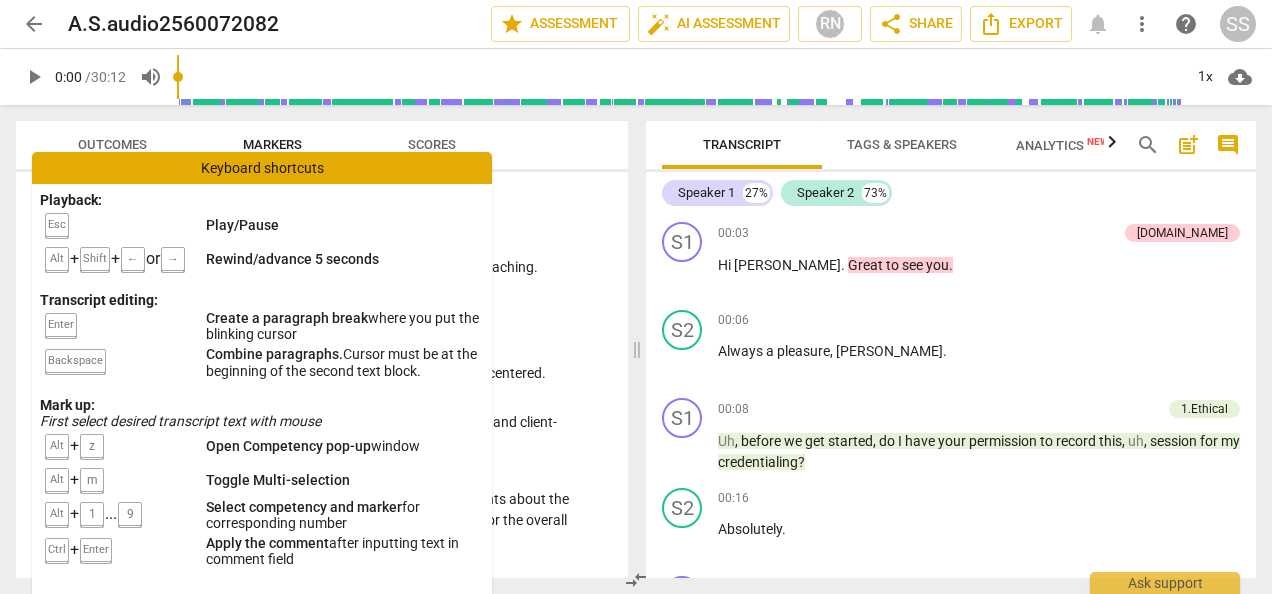 click on "Outcomes Markers Scores" at bounding box center (322, 145) 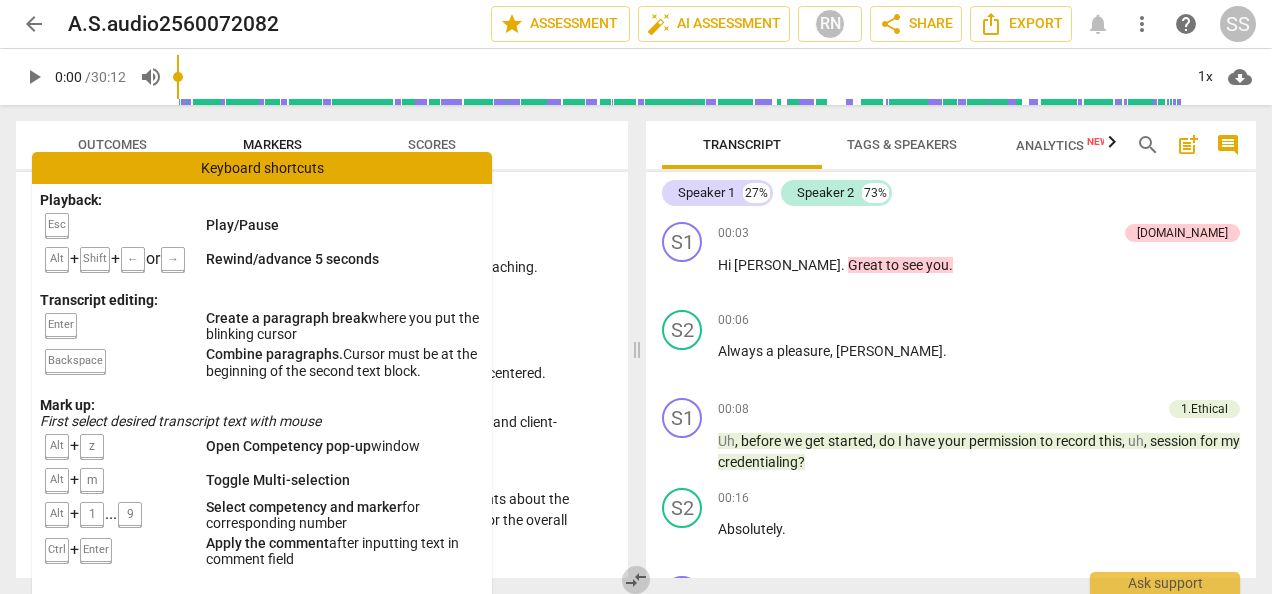 click on "compare_arrows" at bounding box center [636, 580] 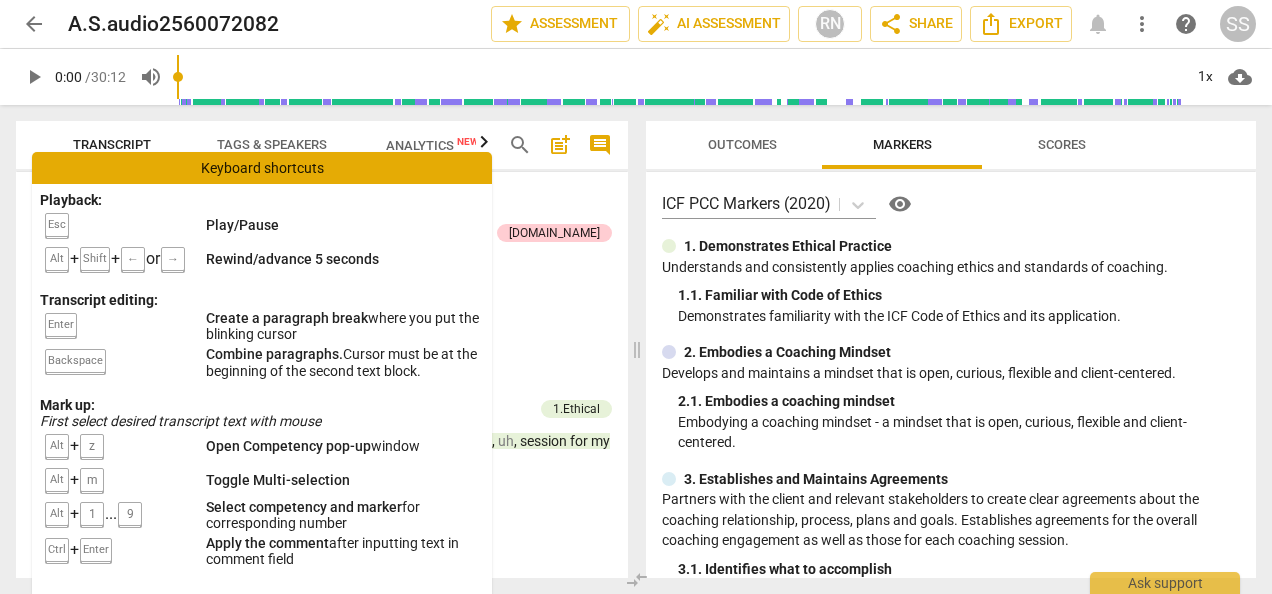 drag, startPoint x: 422, startPoint y: 163, endPoint x: 427, endPoint y: 287, distance: 124.10077 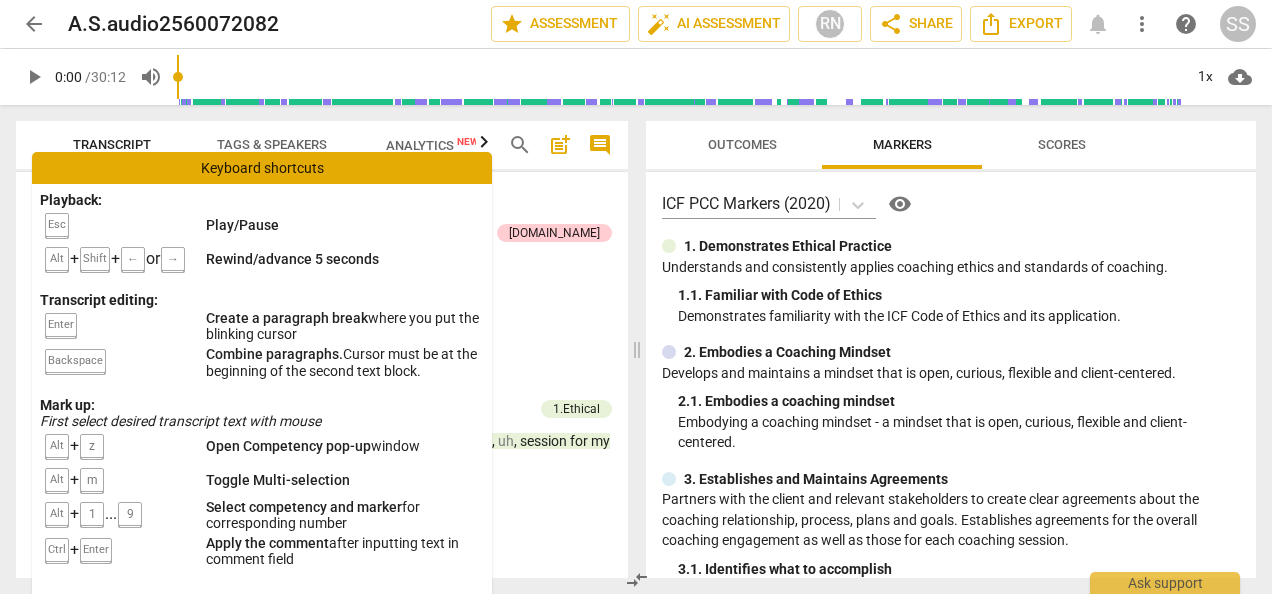 drag, startPoint x: 427, startPoint y: 287, endPoint x: 544, endPoint y: 290, distance: 117.03845 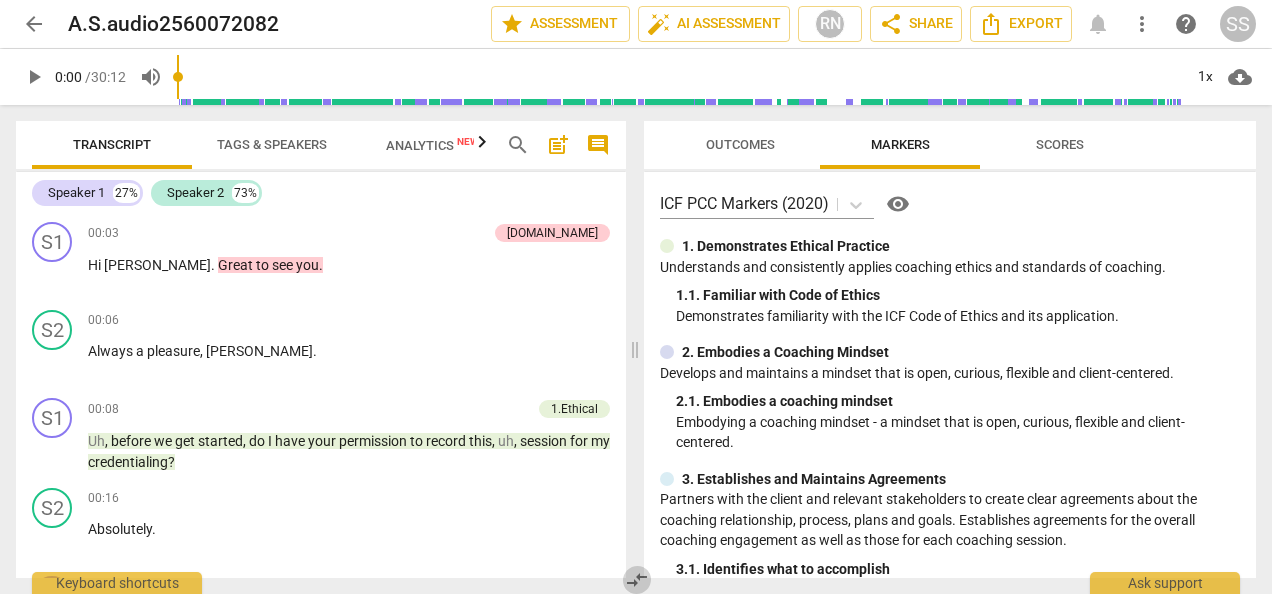click on "compare_arrows" at bounding box center [637, 580] 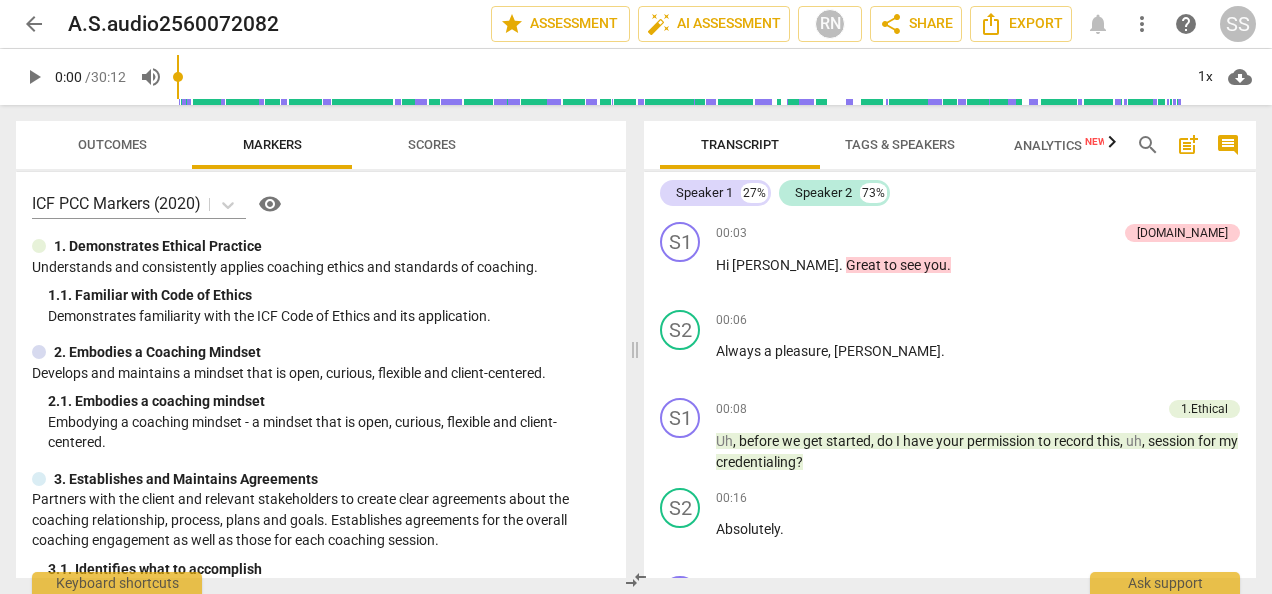 click on "Outcomes" at bounding box center (112, 144) 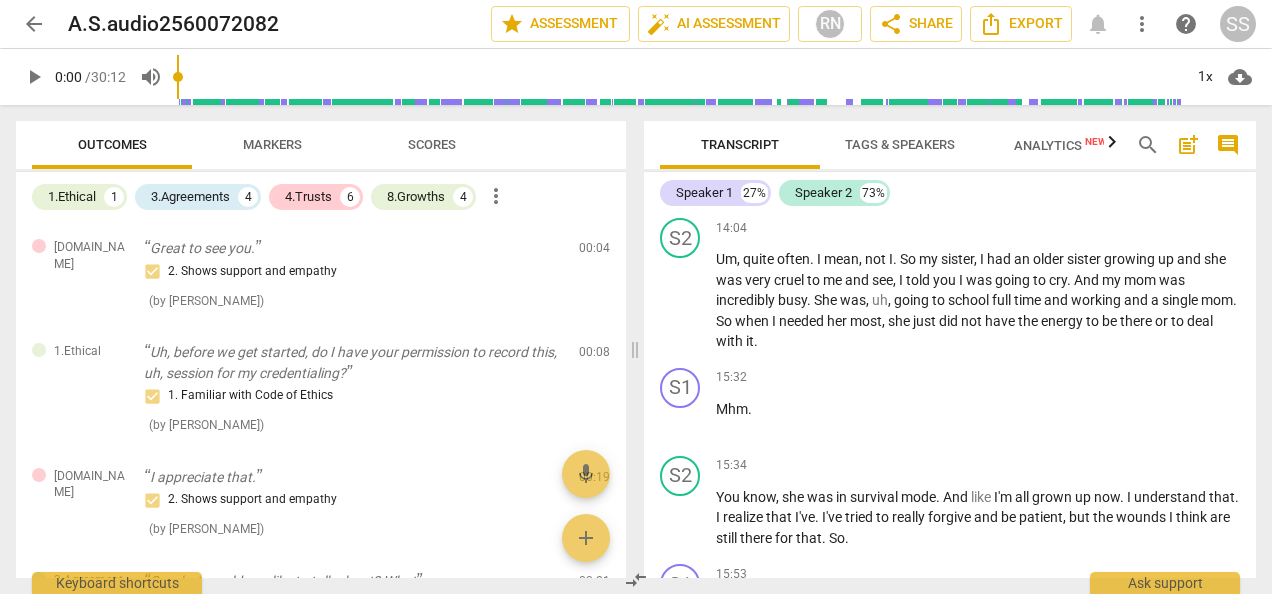scroll, scrollTop: 0, scrollLeft: 0, axis: both 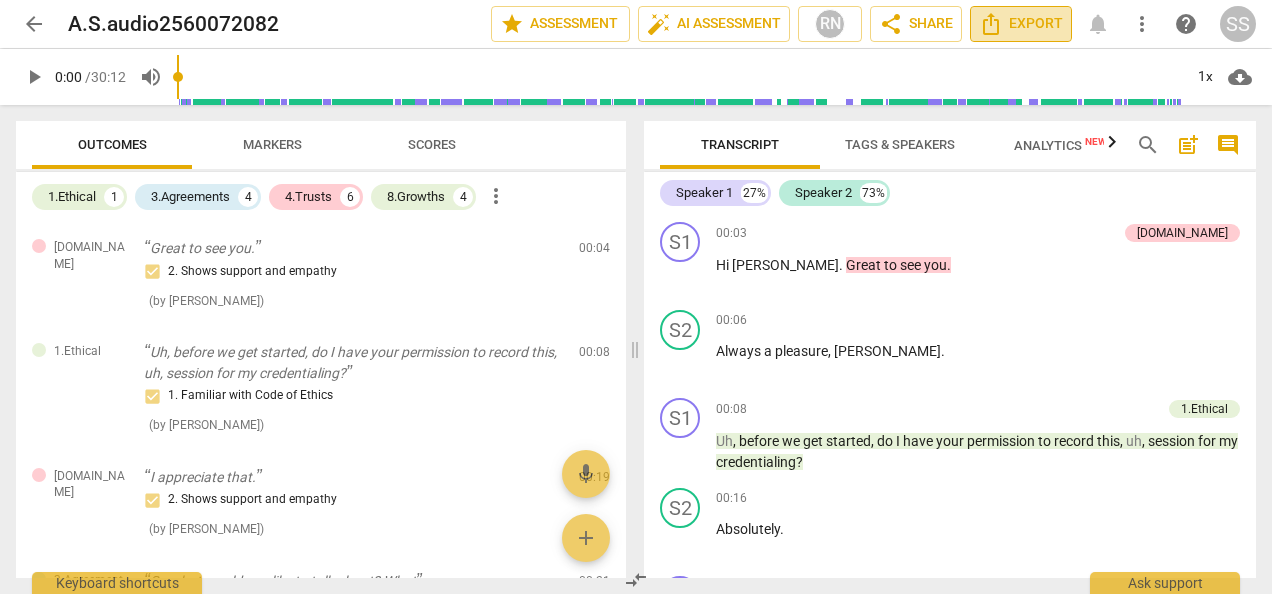 click on "Export" at bounding box center [1021, 24] 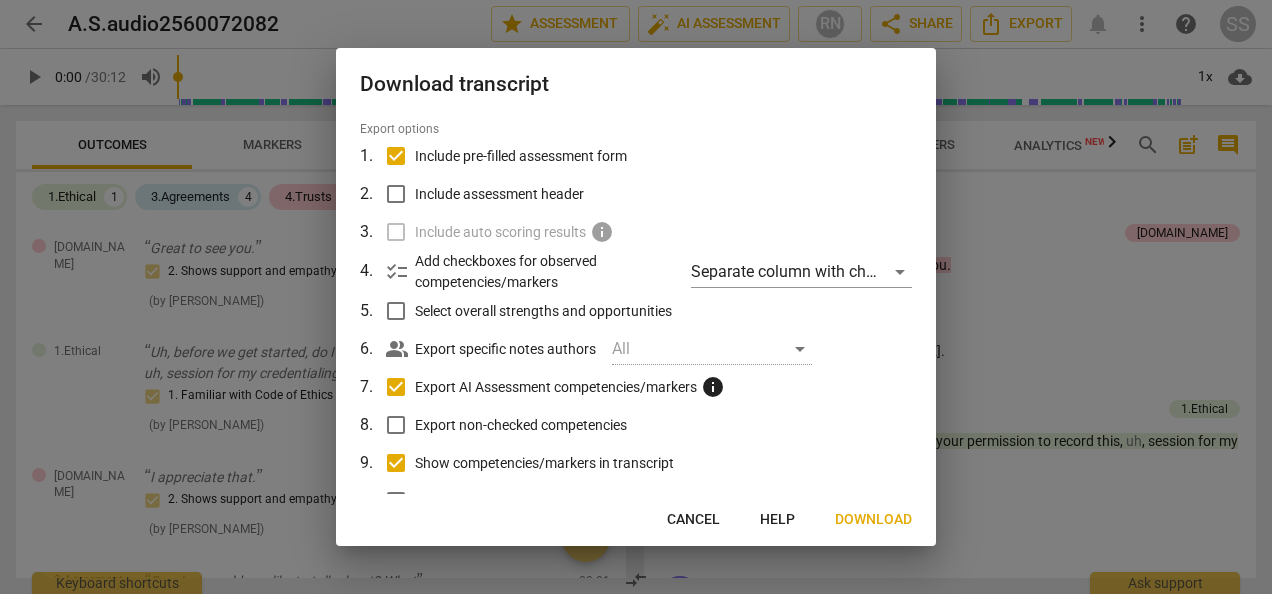 scroll, scrollTop: 61, scrollLeft: 0, axis: vertical 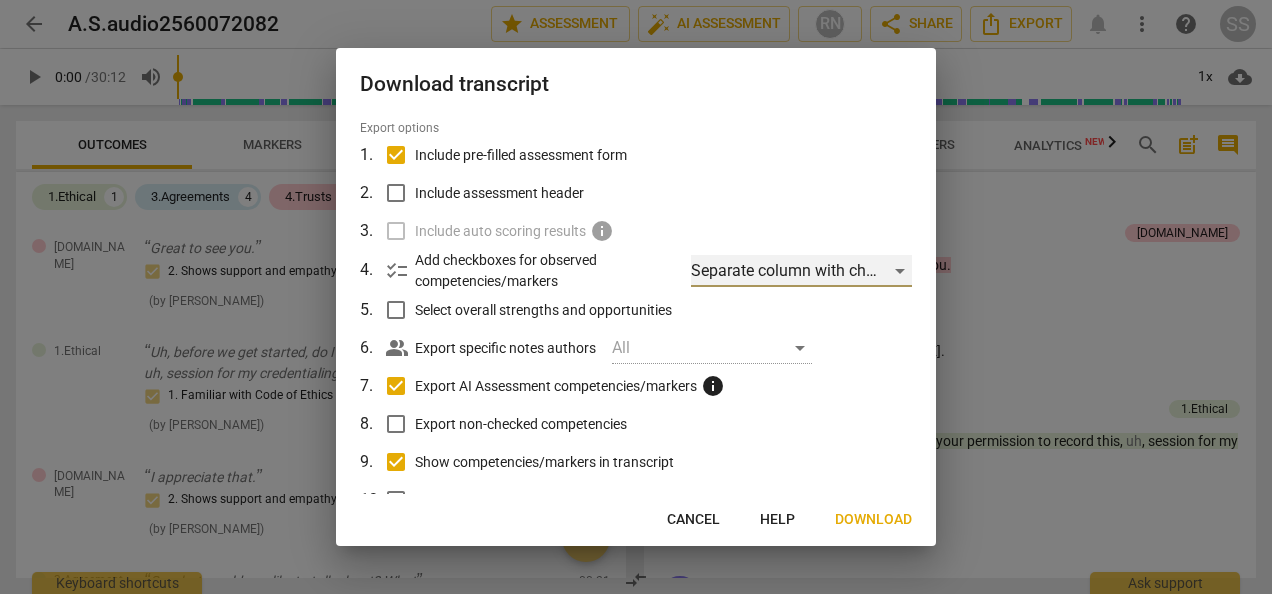 click on "Separate column with check marks" at bounding box center [801, 271] 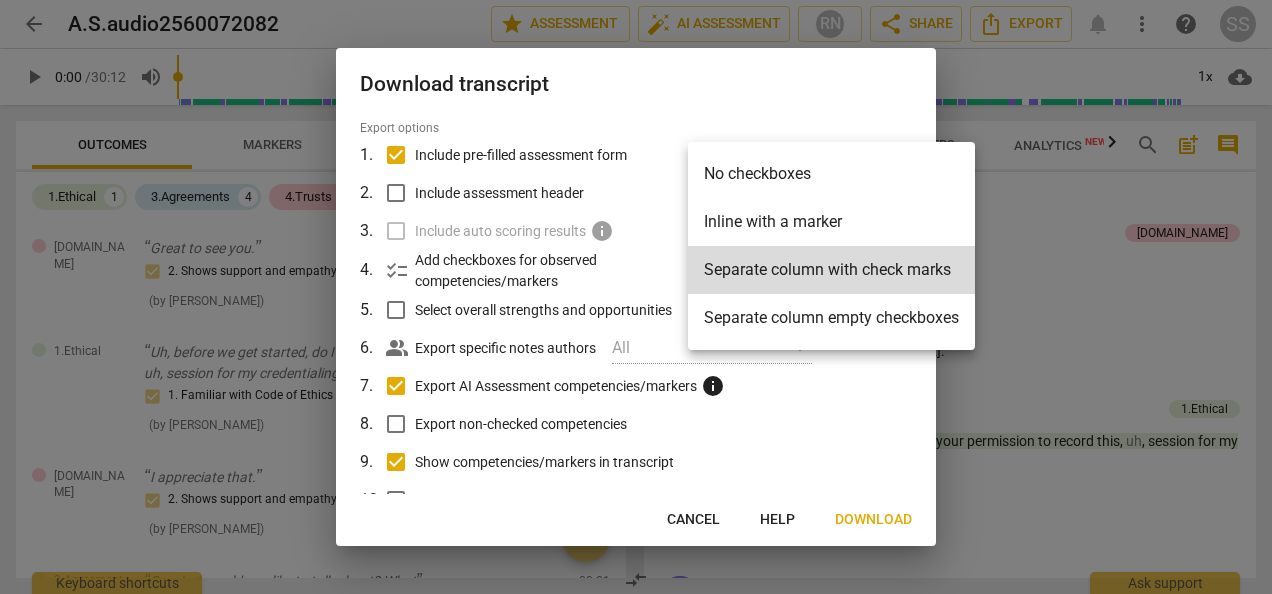 click at bounding box center (636, 297) 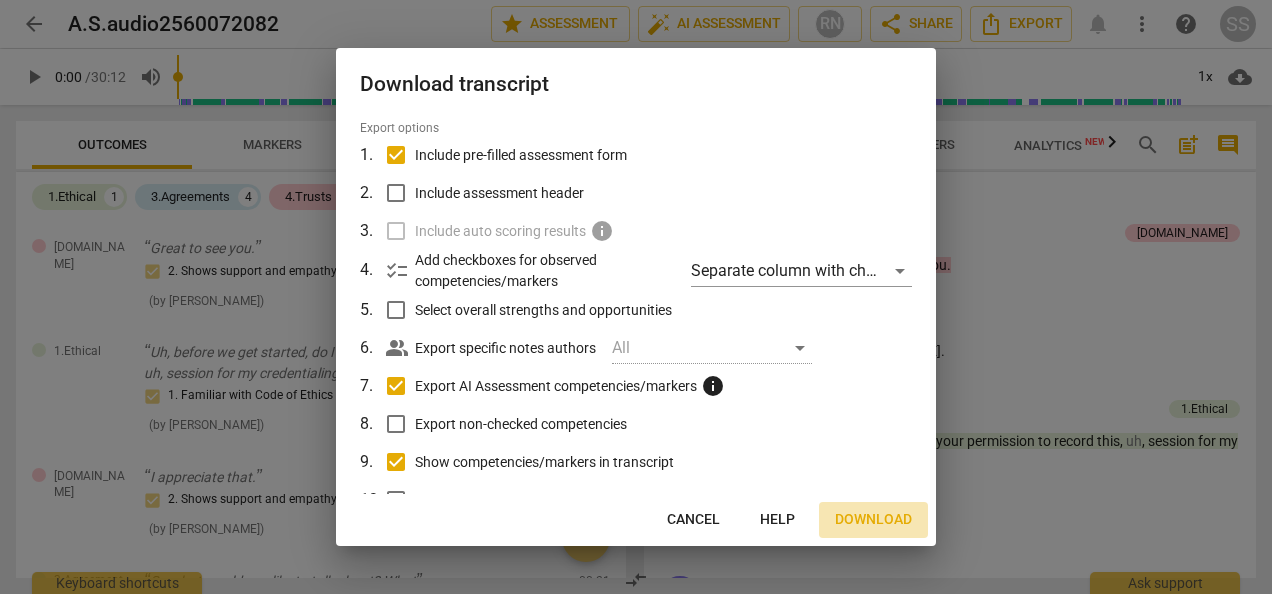 click on "Download" at bounding box center [873, 520] 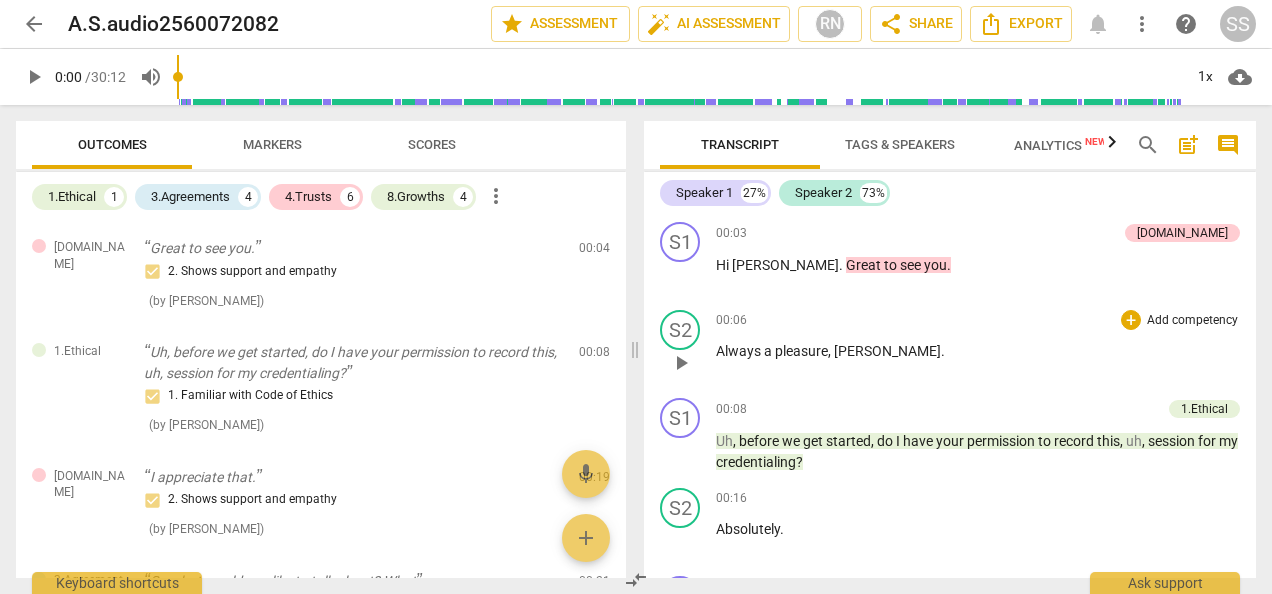 click on "00:06 + Add competency keyboard_arrow_right Always   a   pleasure ,   Susan ." at bounding box center [978, 346] 